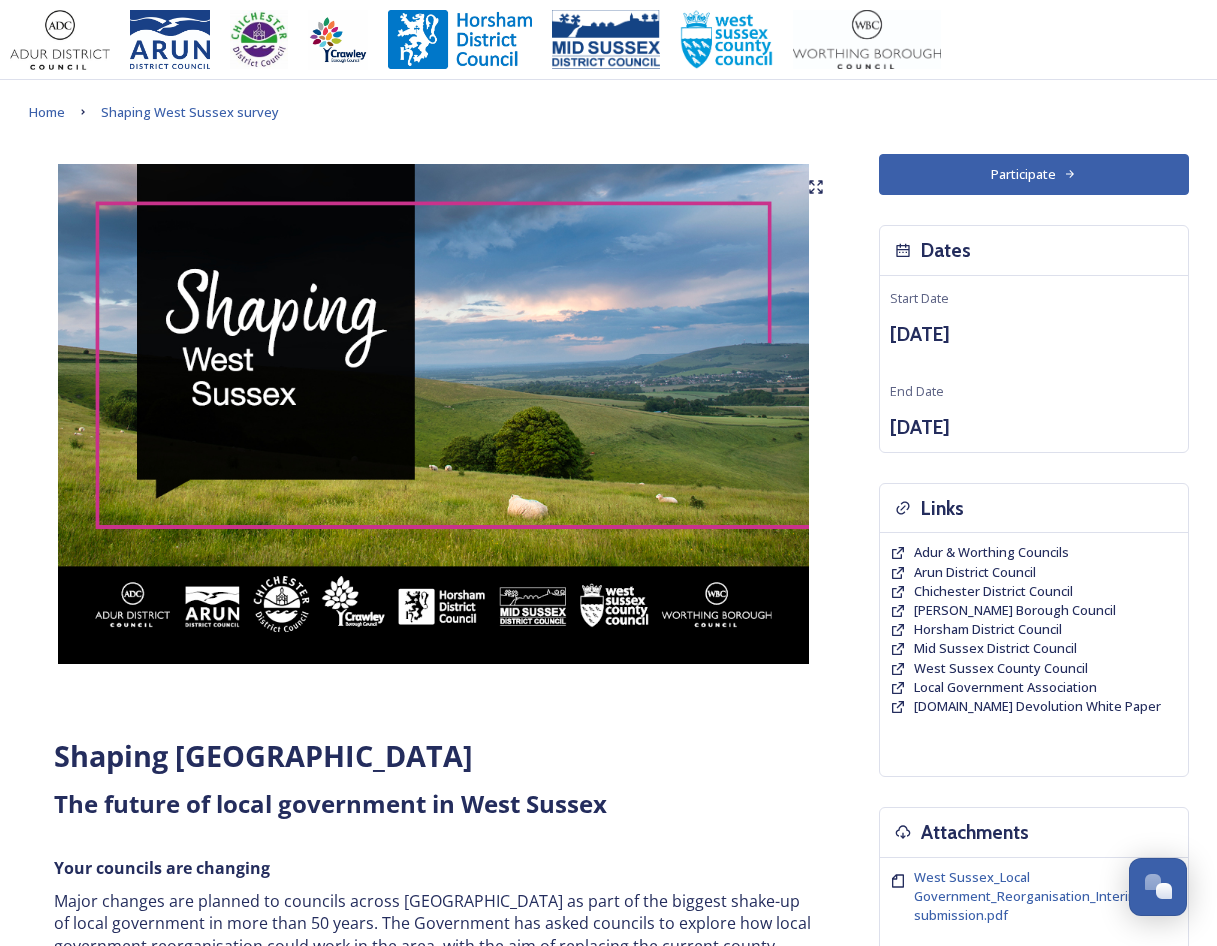 scroll, scrollTop: 0, scrollLeft: 0, axis: both 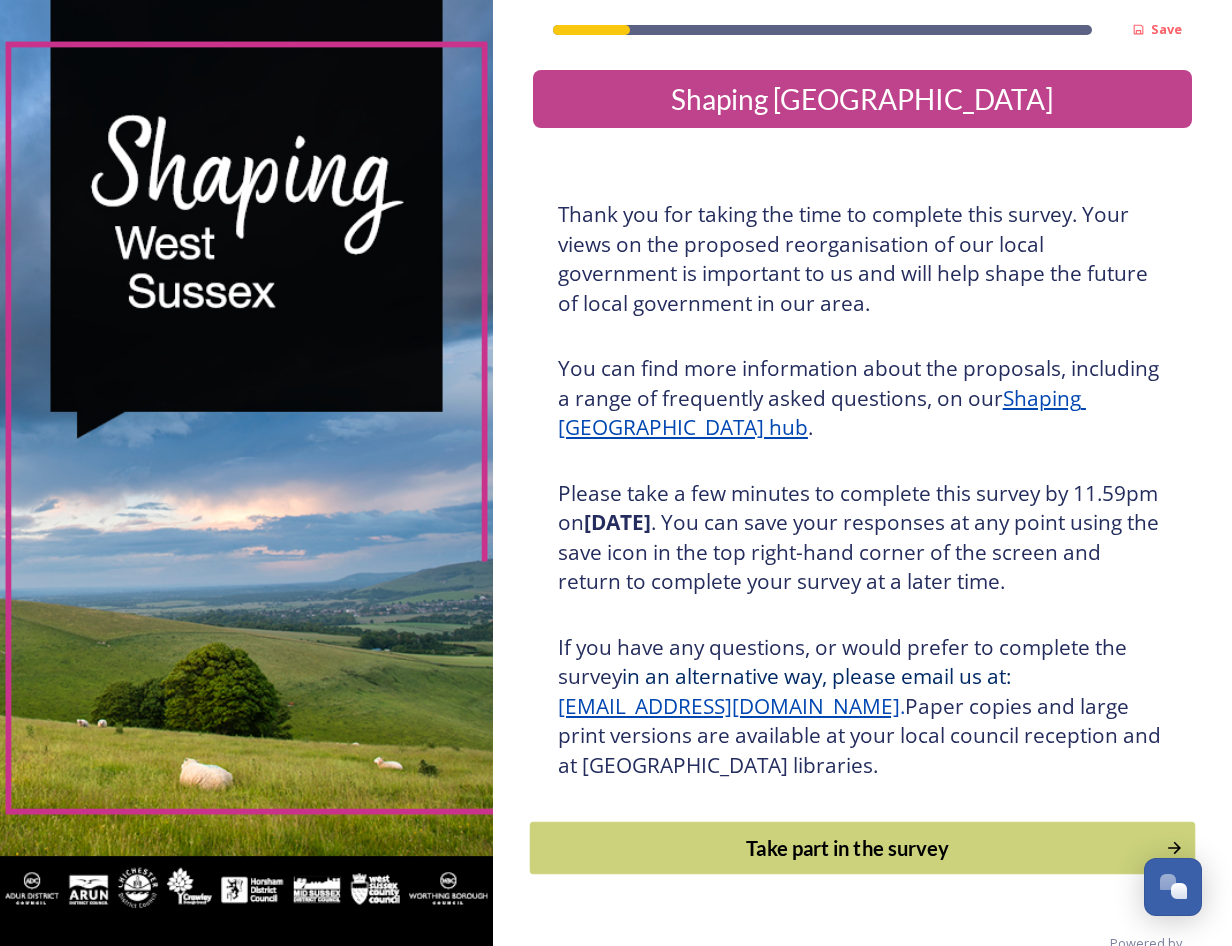 click on "Take part in the survey" at bounding box center (848, 848) 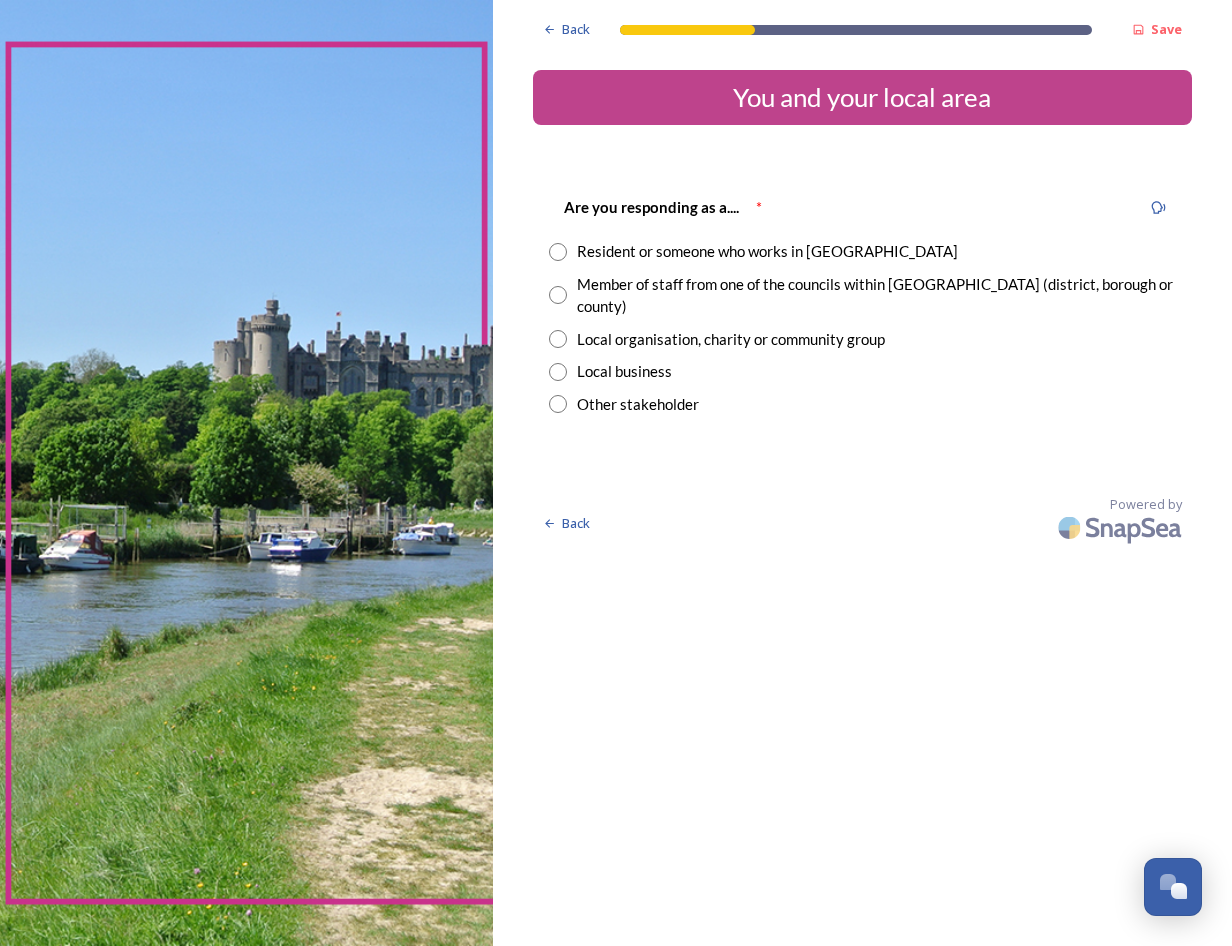 click on "Member of staff from one of the councils within [GEOGRAPHIC_DATA] (district, borough or county)" at bounding box center (862, 295) 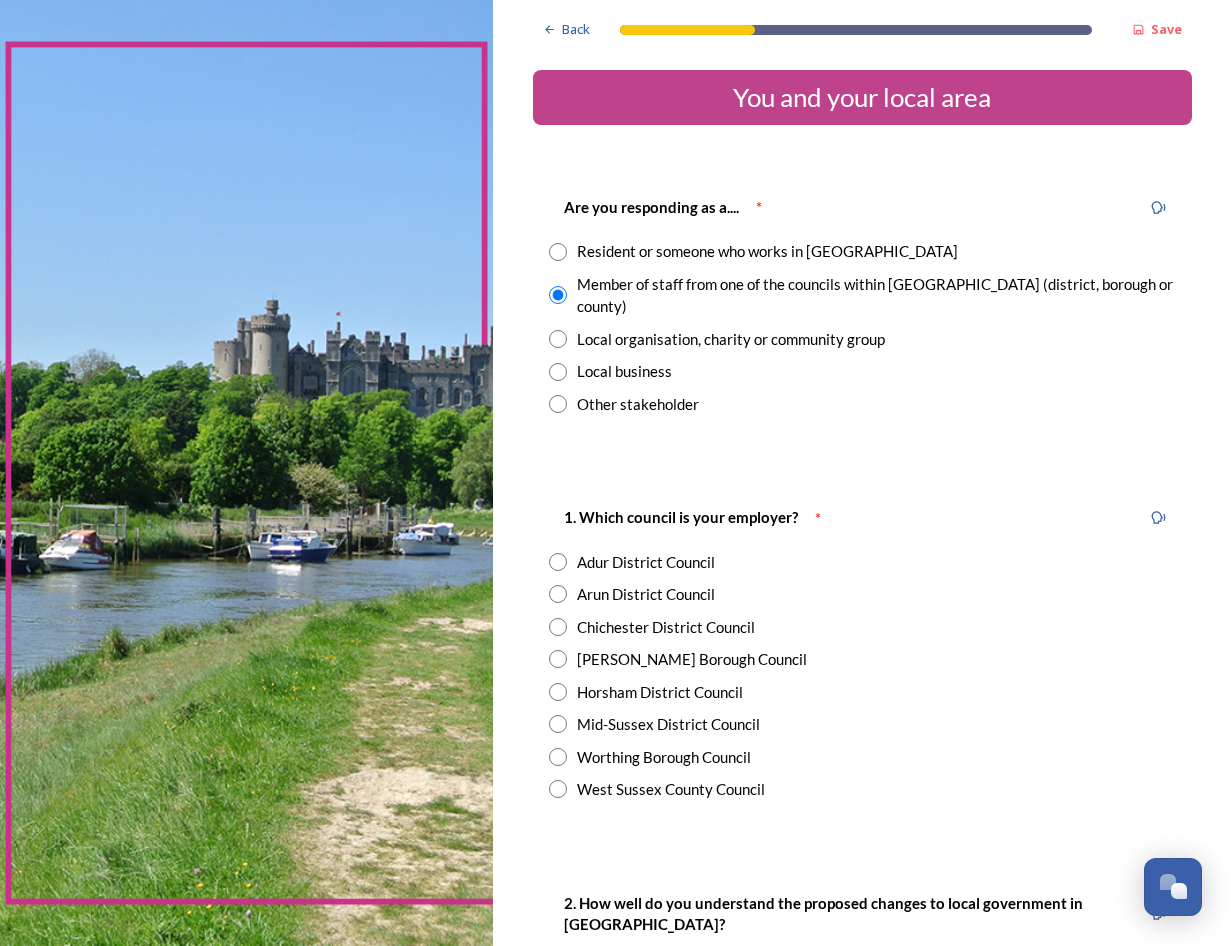 click at bounding box center (558, 789) 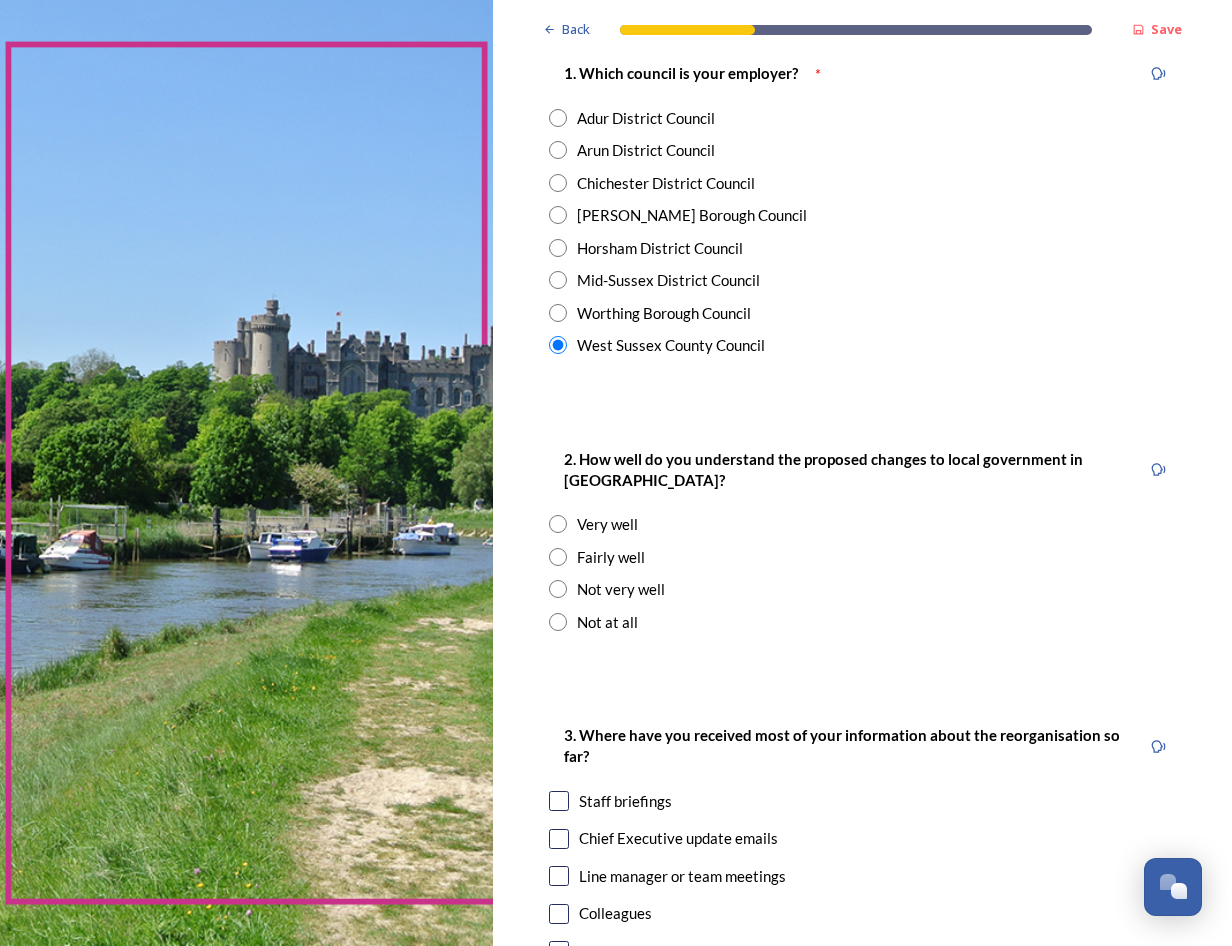 scroll, scrollTop: 600, scrollLeft: 0, axis: vertical 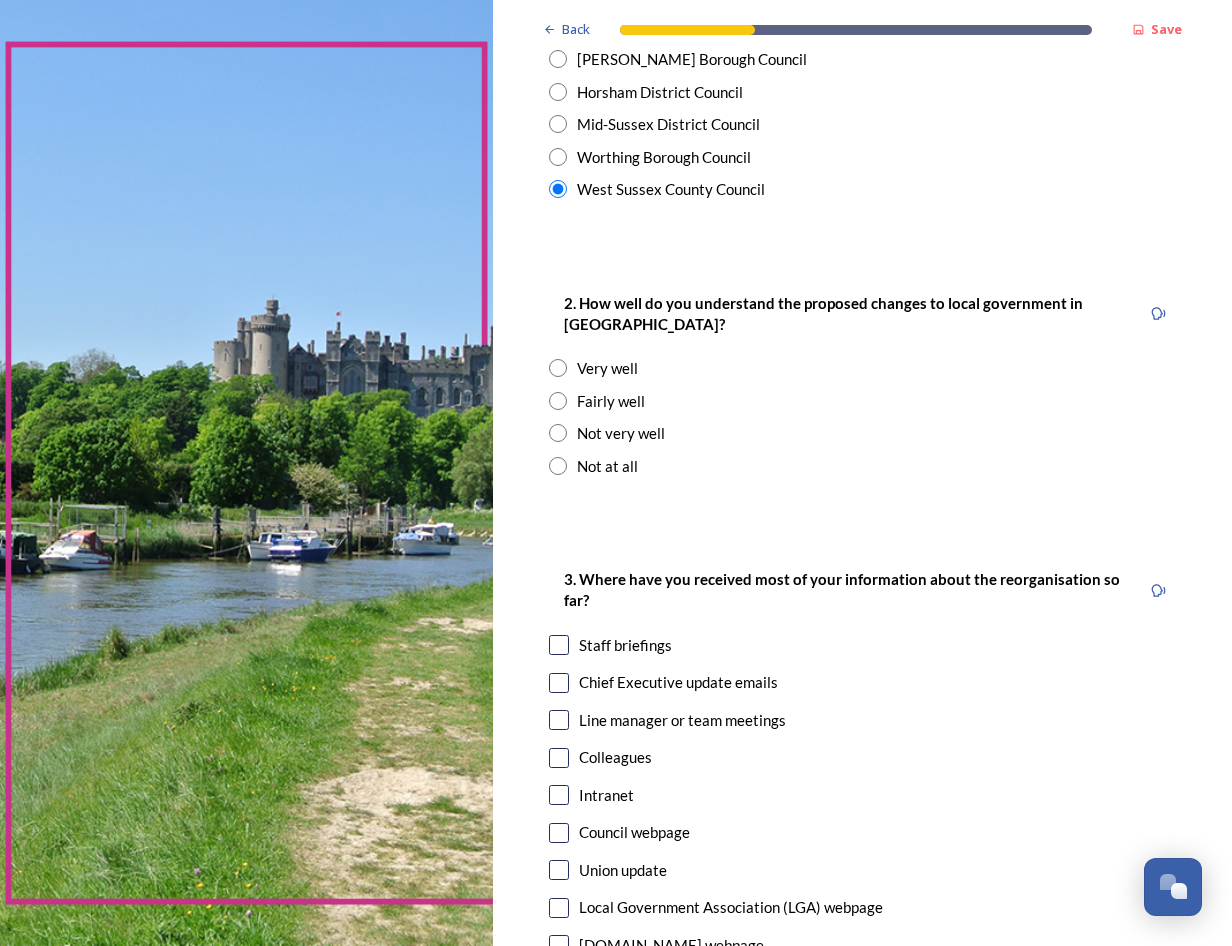 click at bounding box center (558, 368) 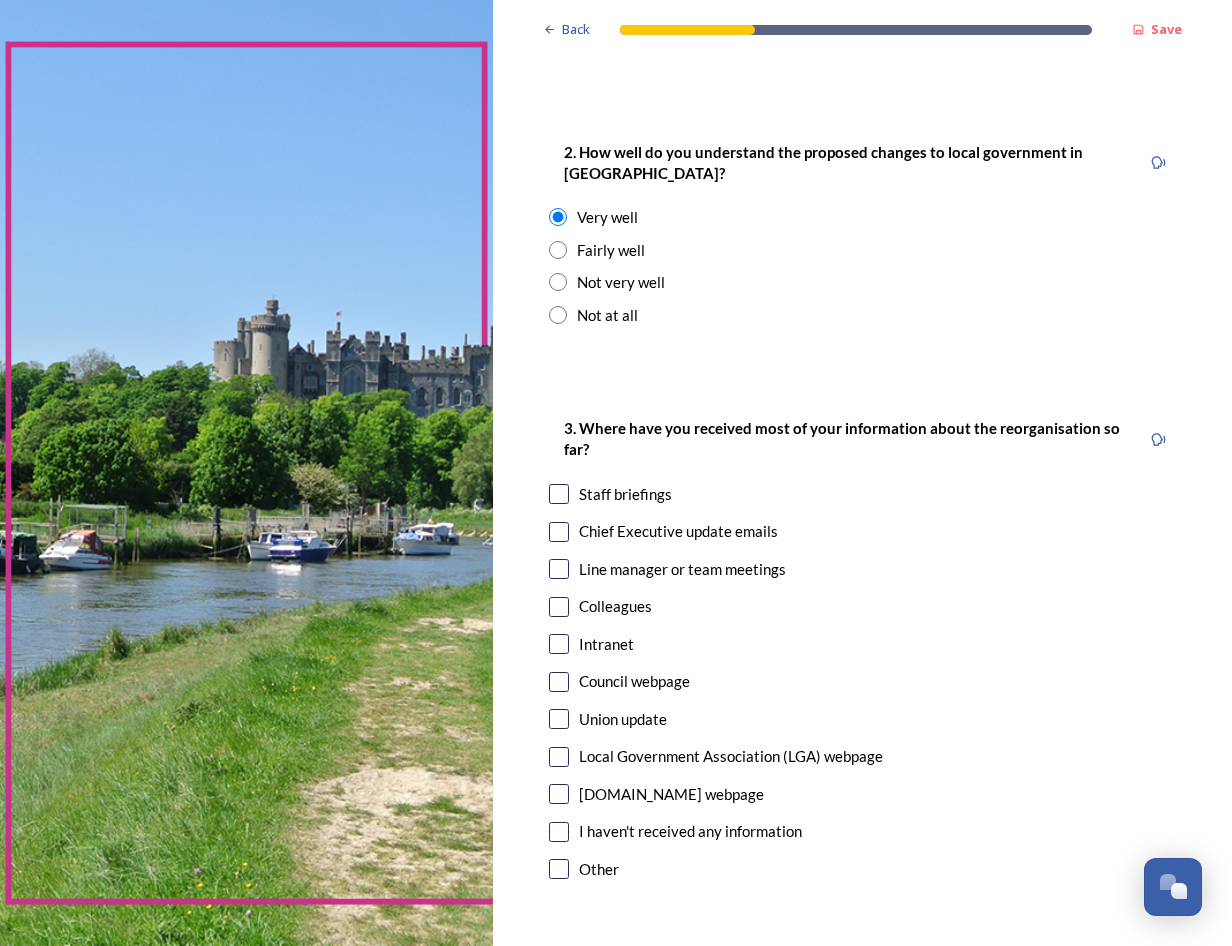 scroll, scrollTop: 900, scrollLeft: 0, axis: vertical 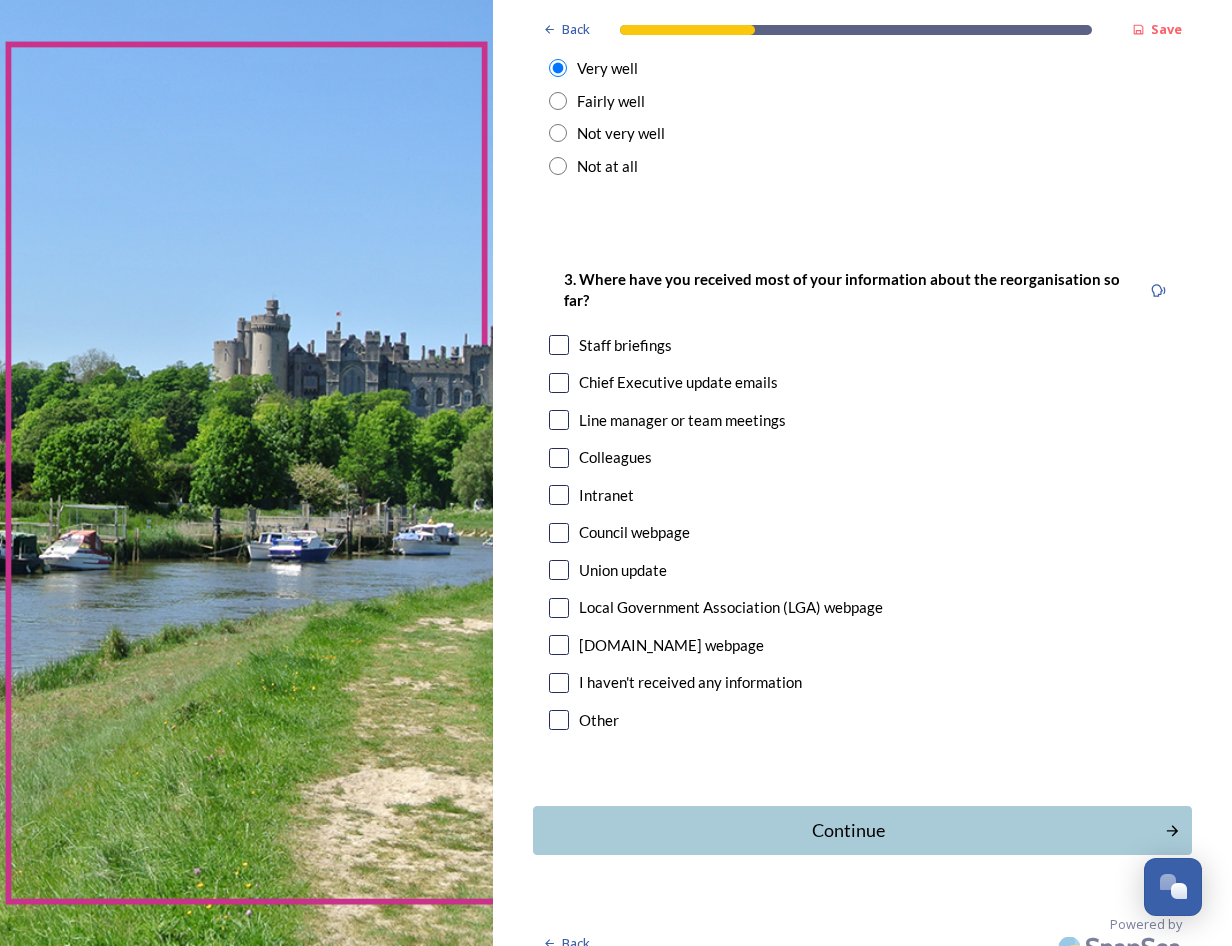 click on "Staff briefings" at bounding box center (862, 345) 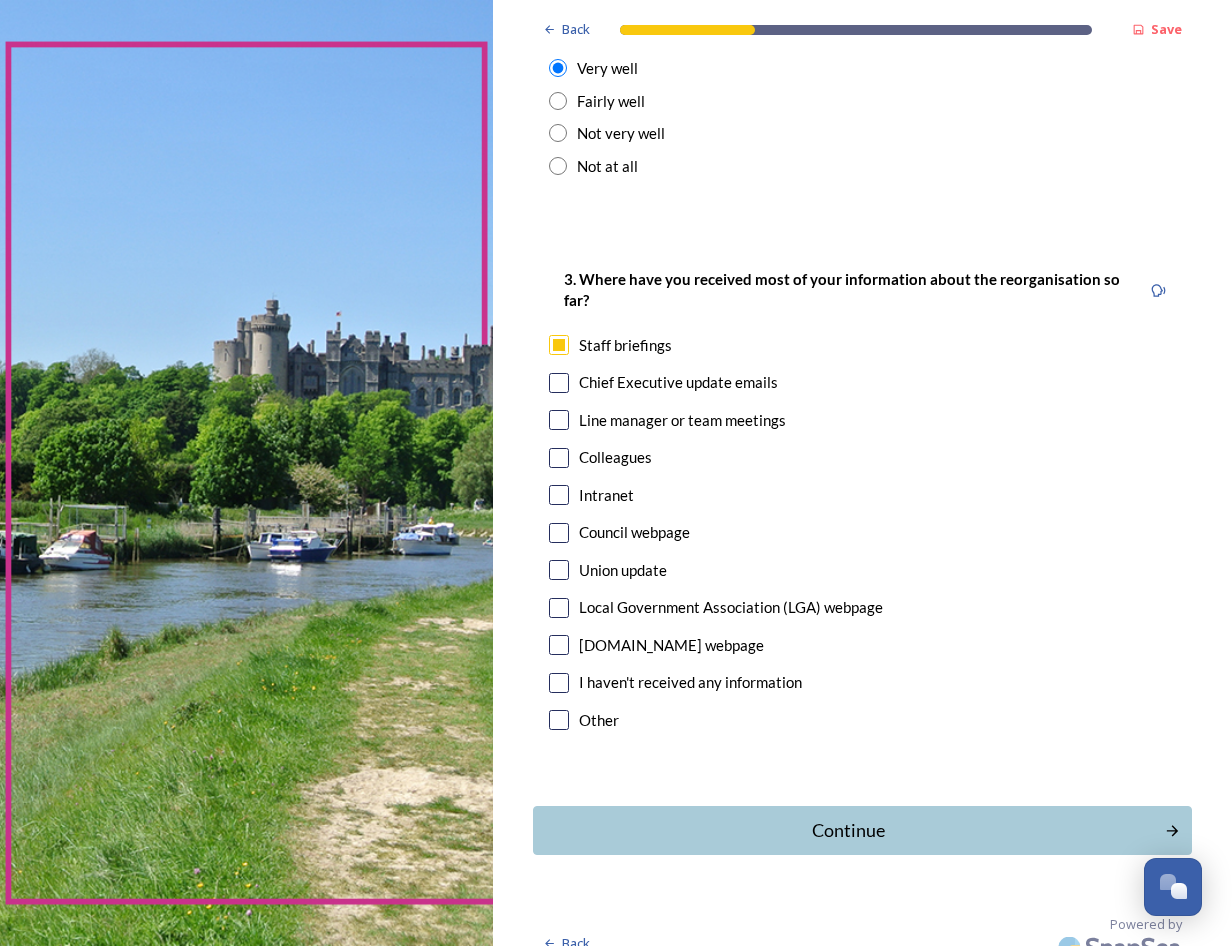 checkbox on "true" 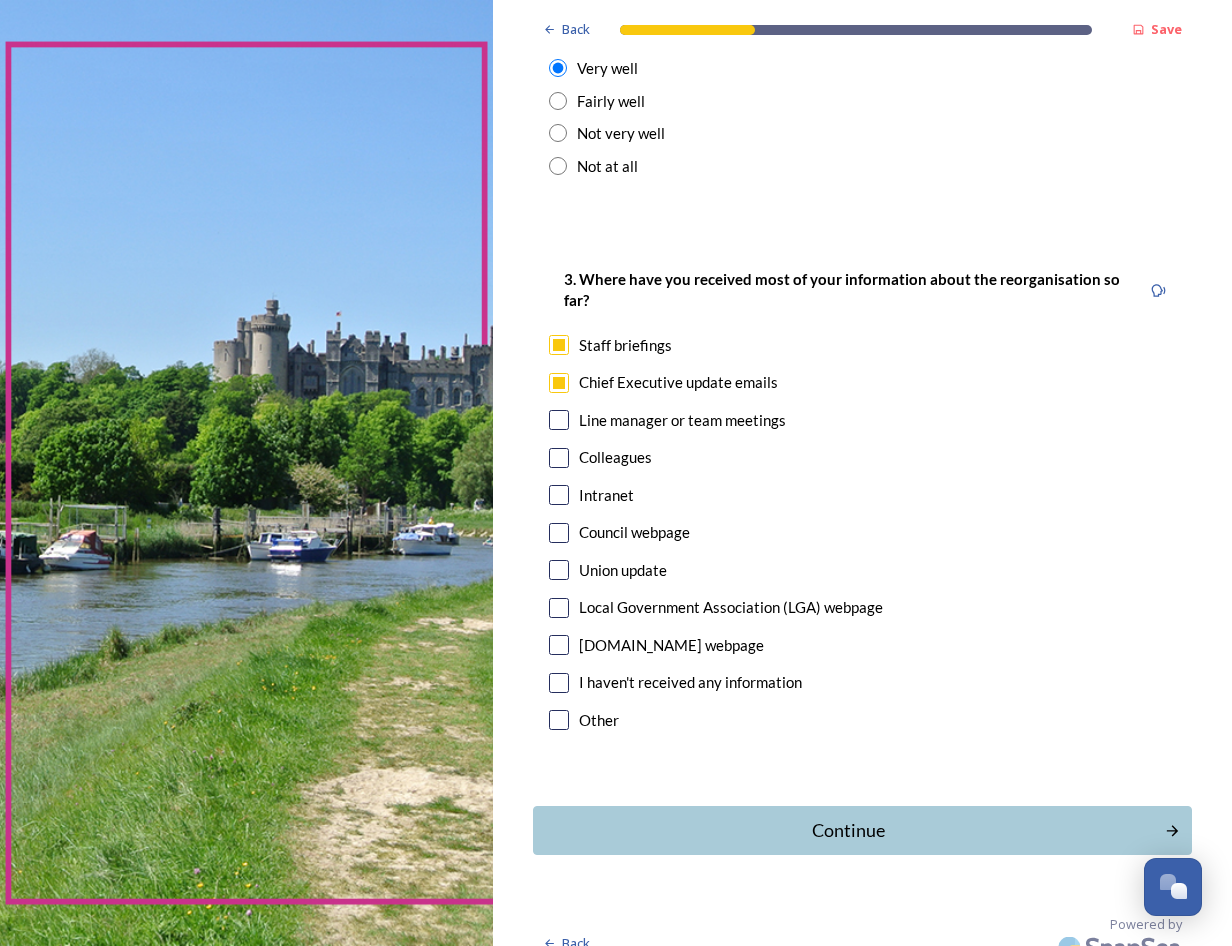 checkbox on "true" 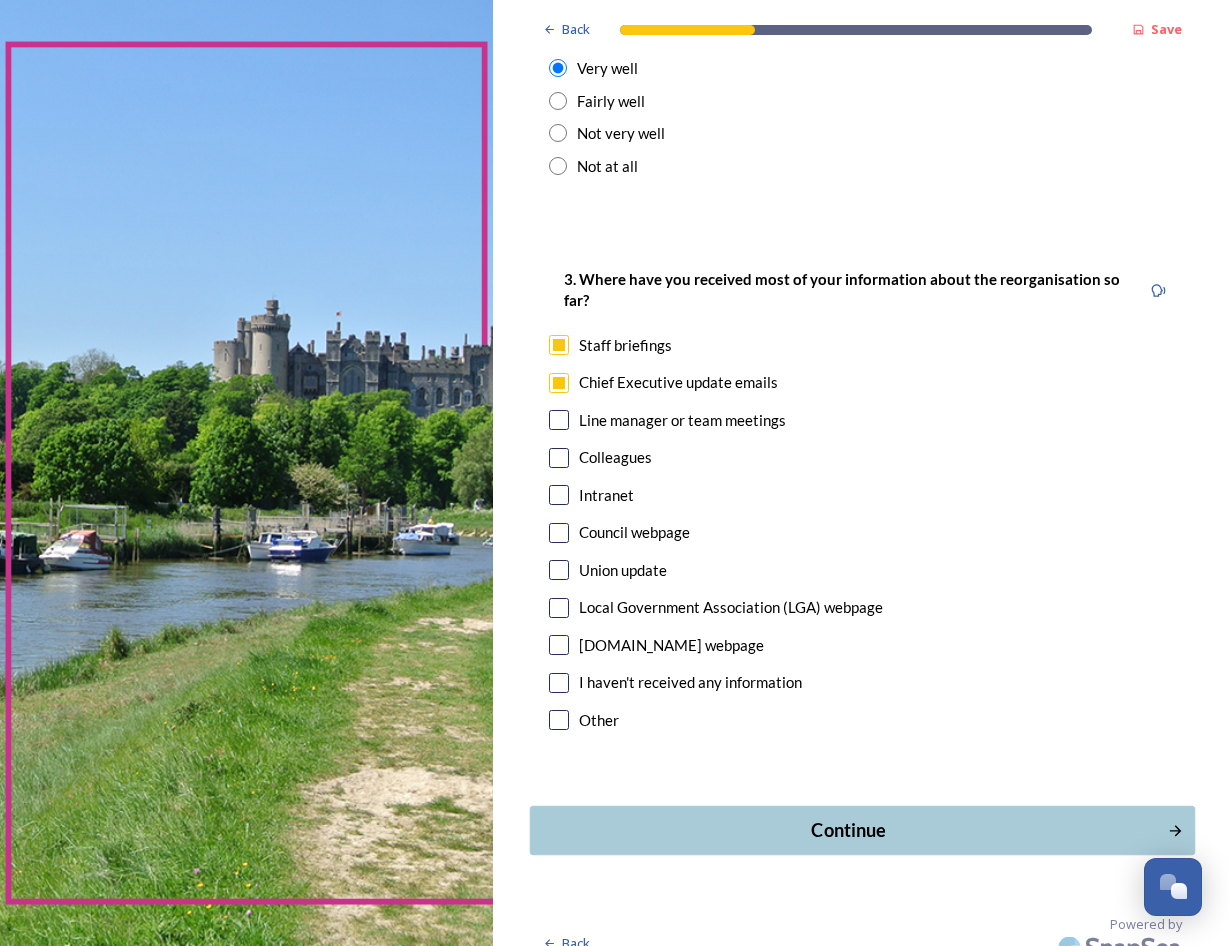 click on "Continue" at bounding box center (849, 830) 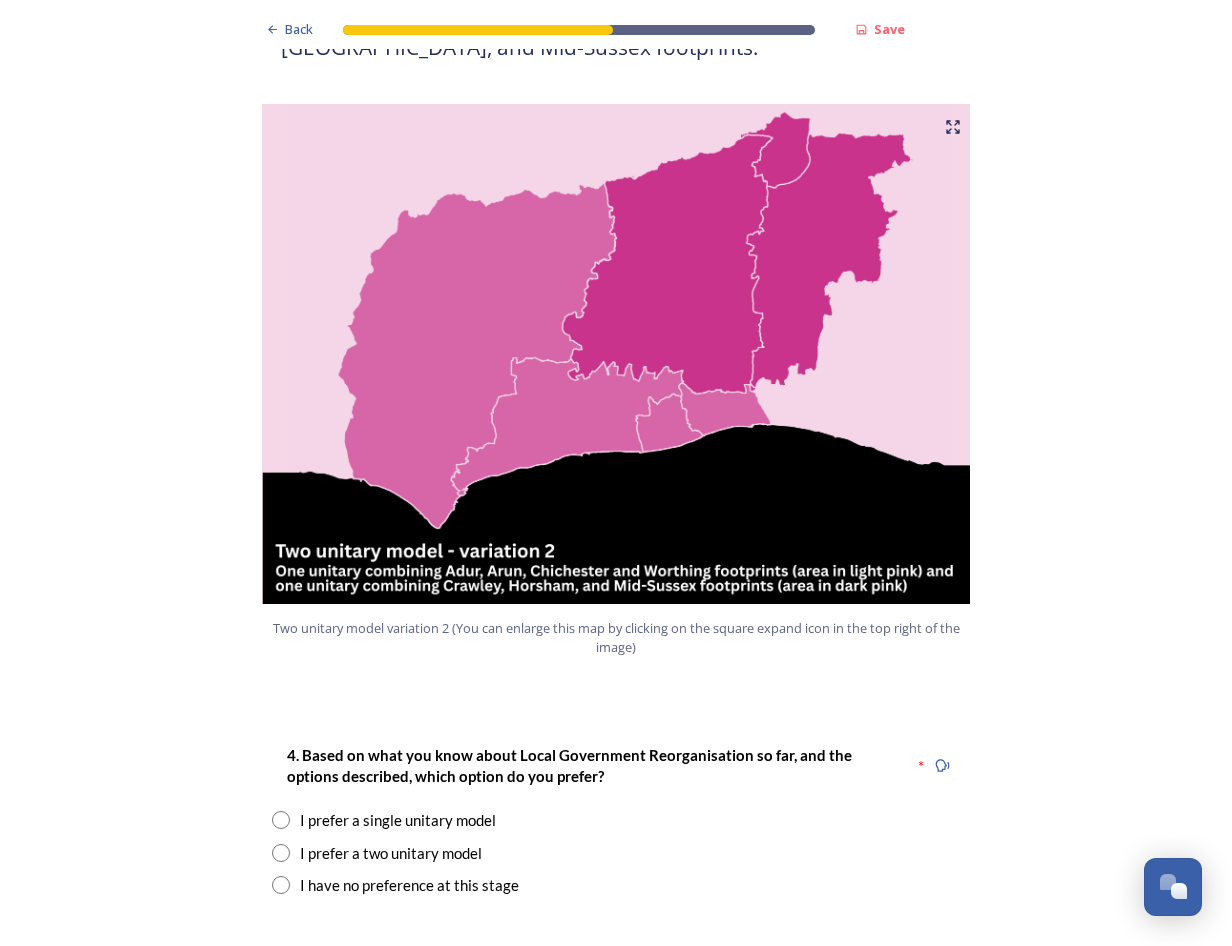 scroll, scrollTop: 2100, scrollLeft: 0, axis: vertical 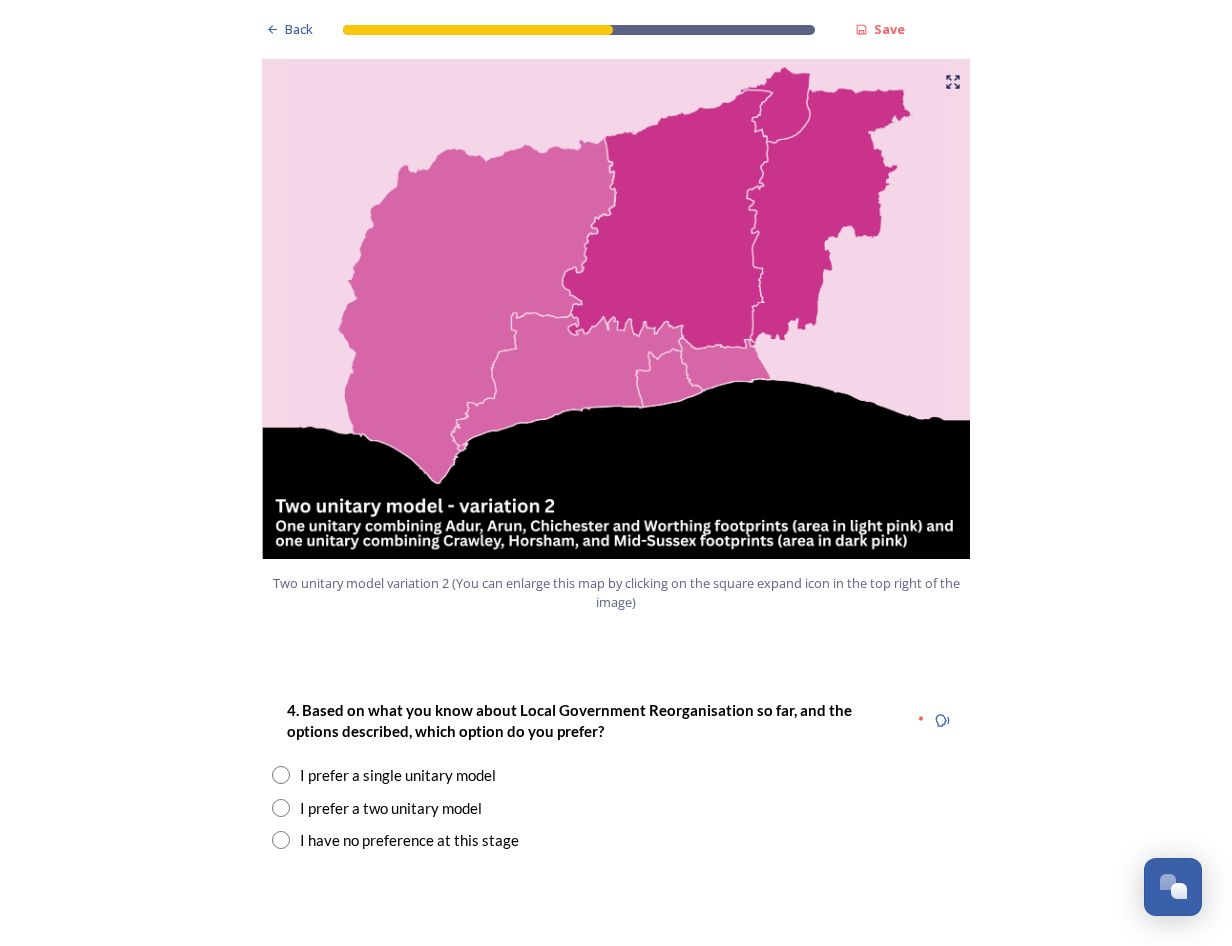 click at bounding box center [281, 775] 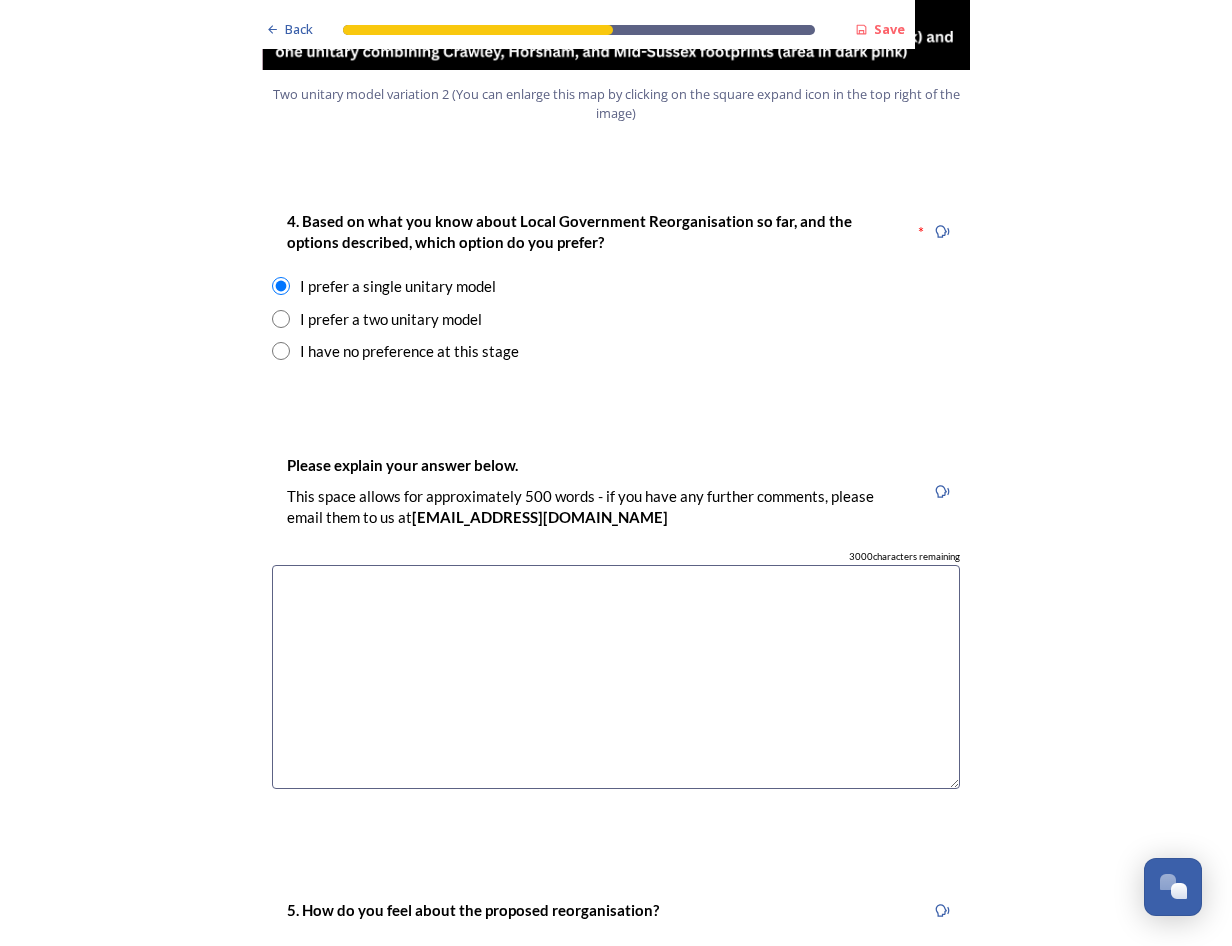 scroll, scrollTop: 2700, scrollLeft: 0, axis: vertical 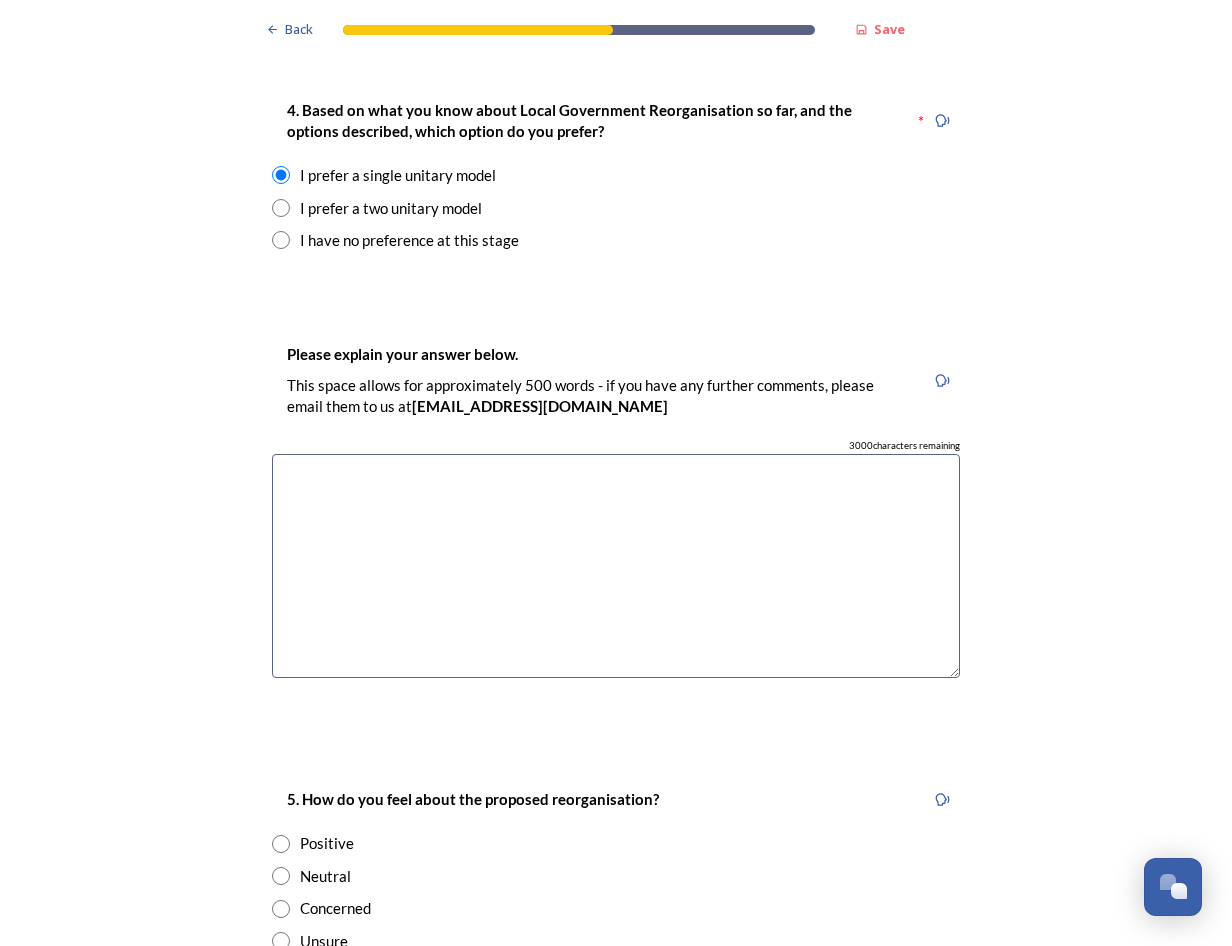 click at bounding box center [616, 566] 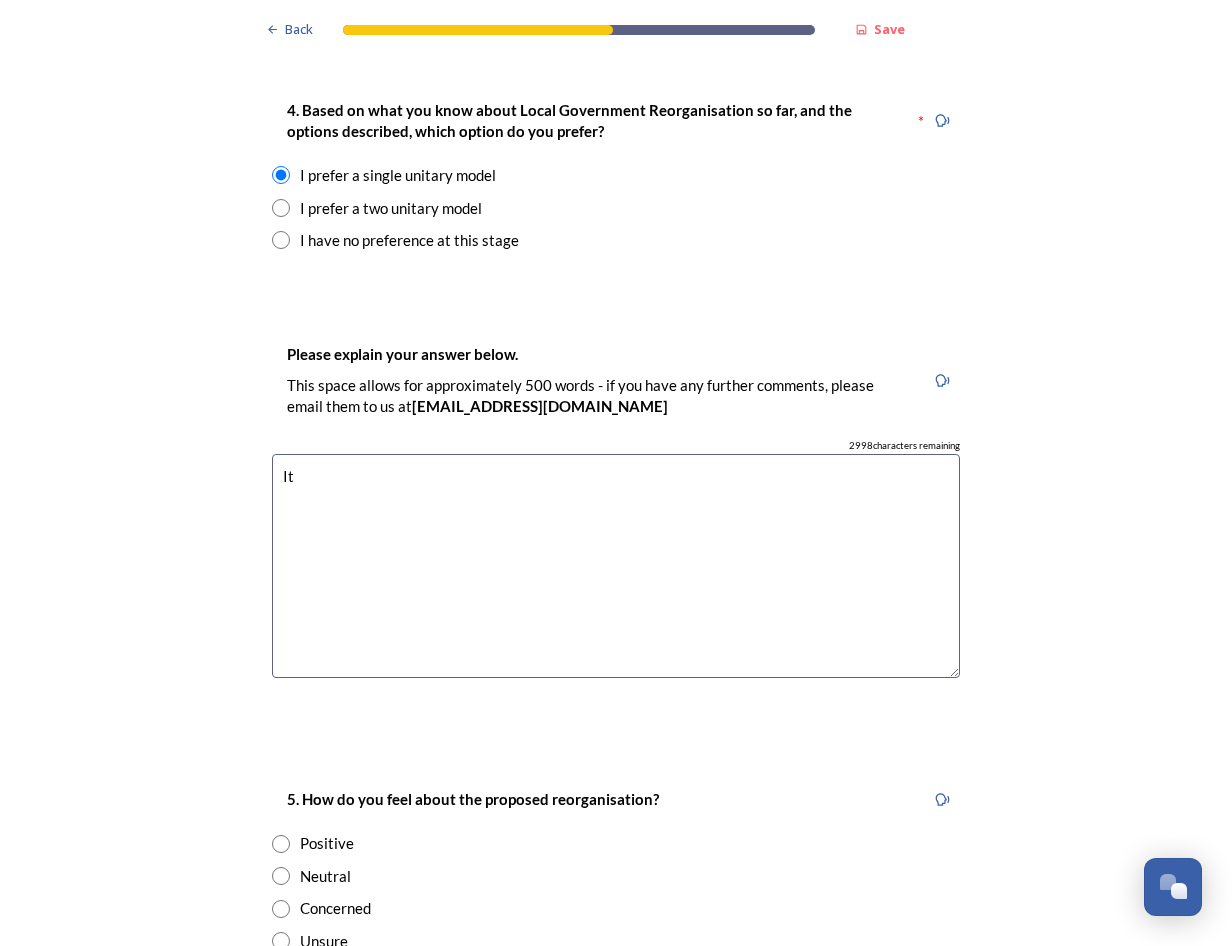 type on "I" 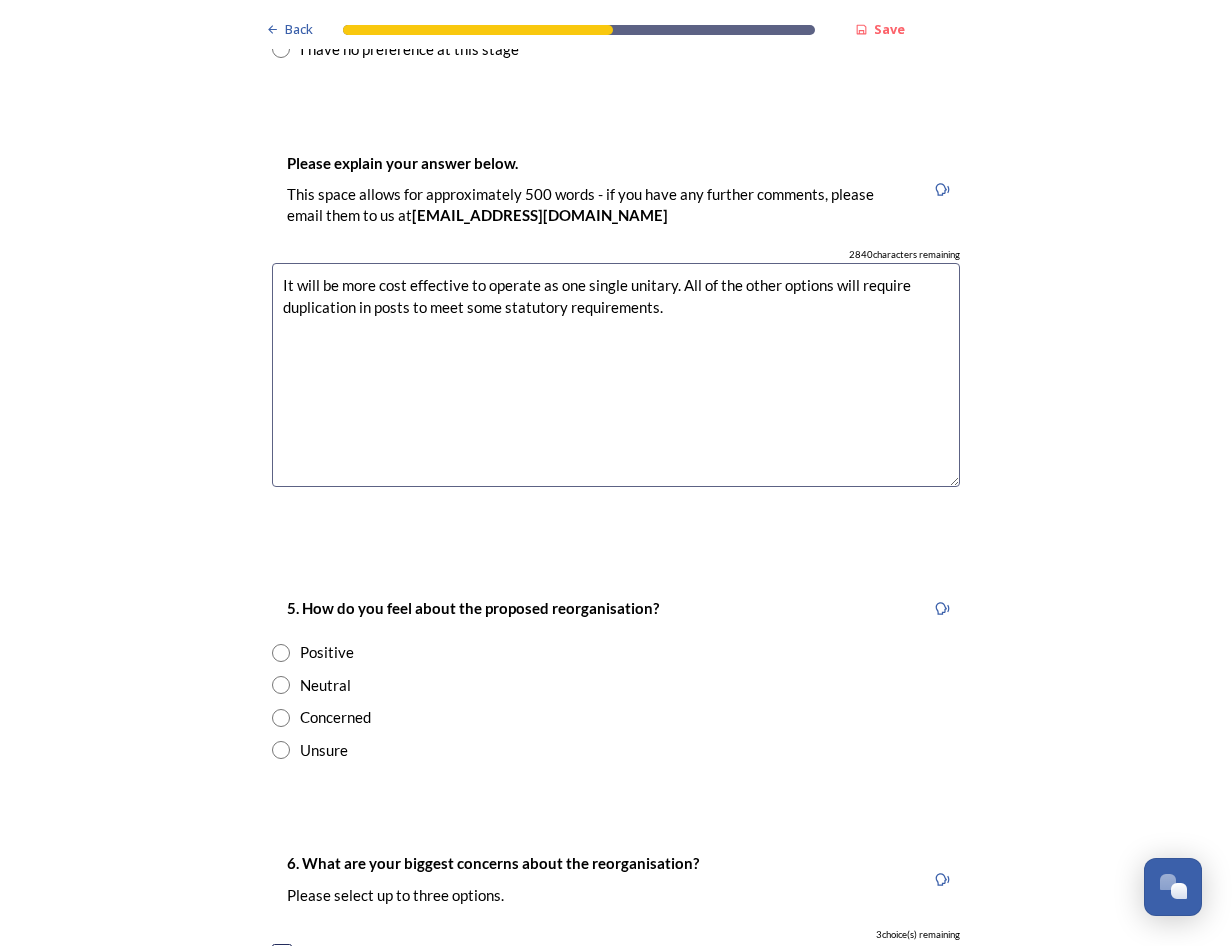 scroll, scrollTop: 3400, scrollLeft: 0, axis: vertical 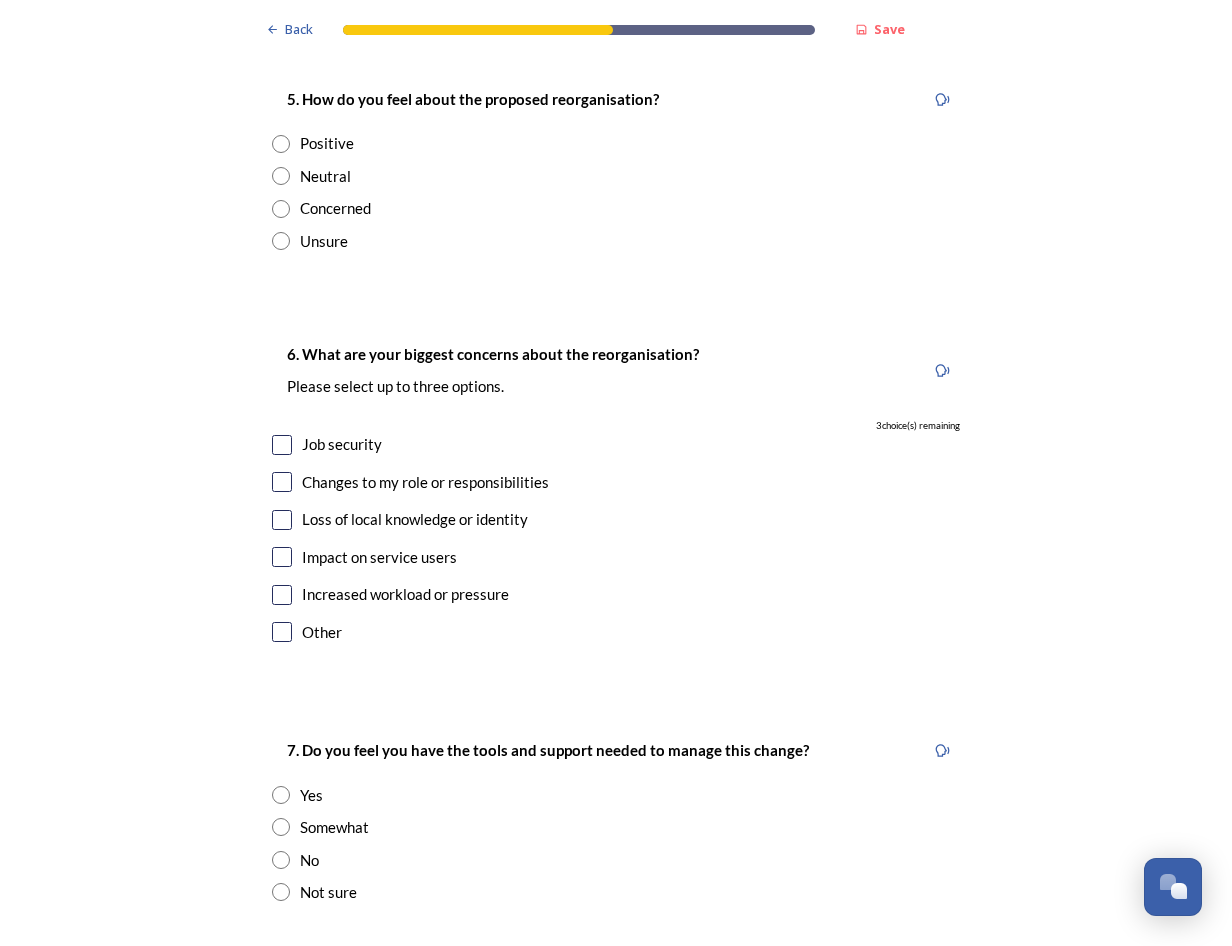 type on "It will be more cost effective to operate as one single unitary. All of the other options will require duplication in posts to meet some statutory requirements." 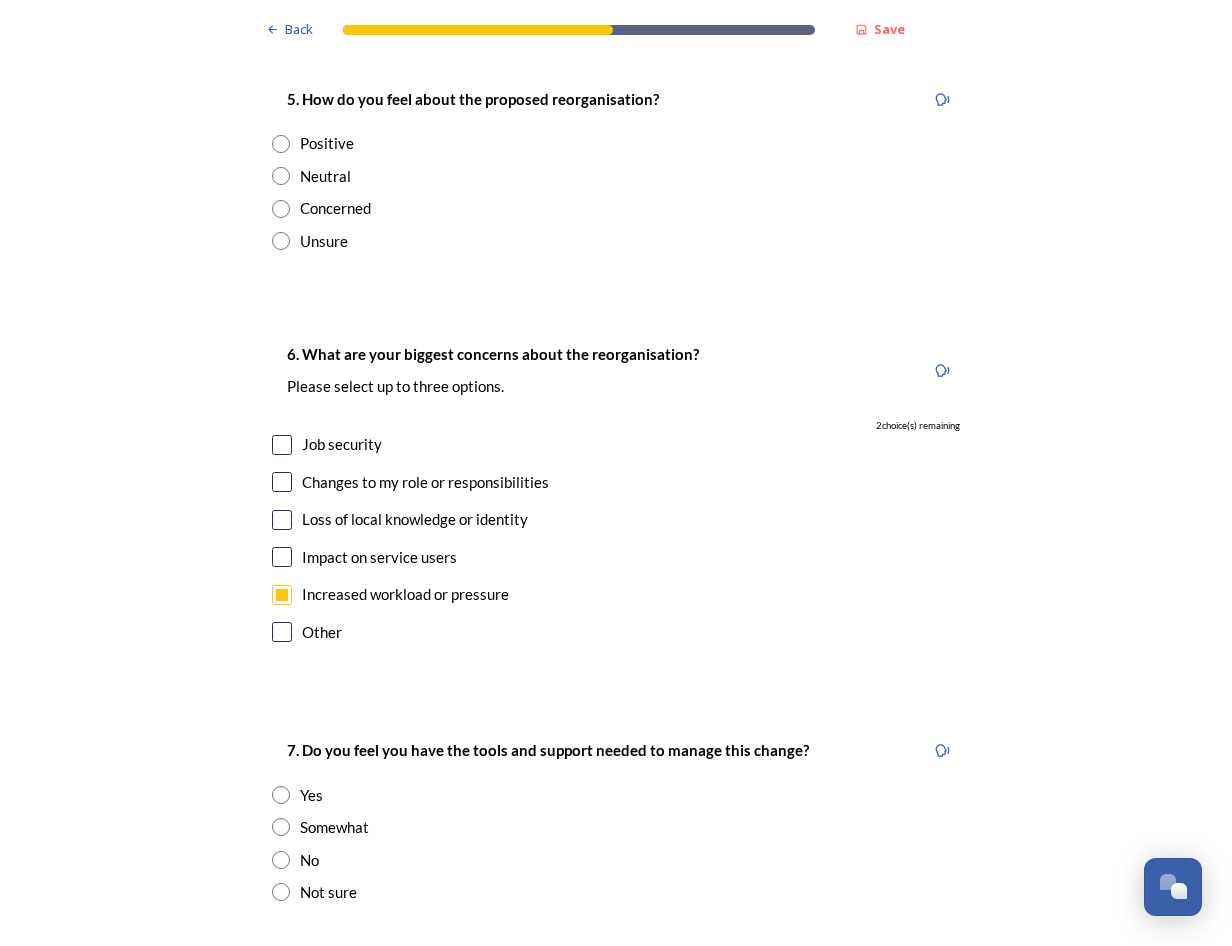click on "Somewhat" at bounding box center (616, 827) 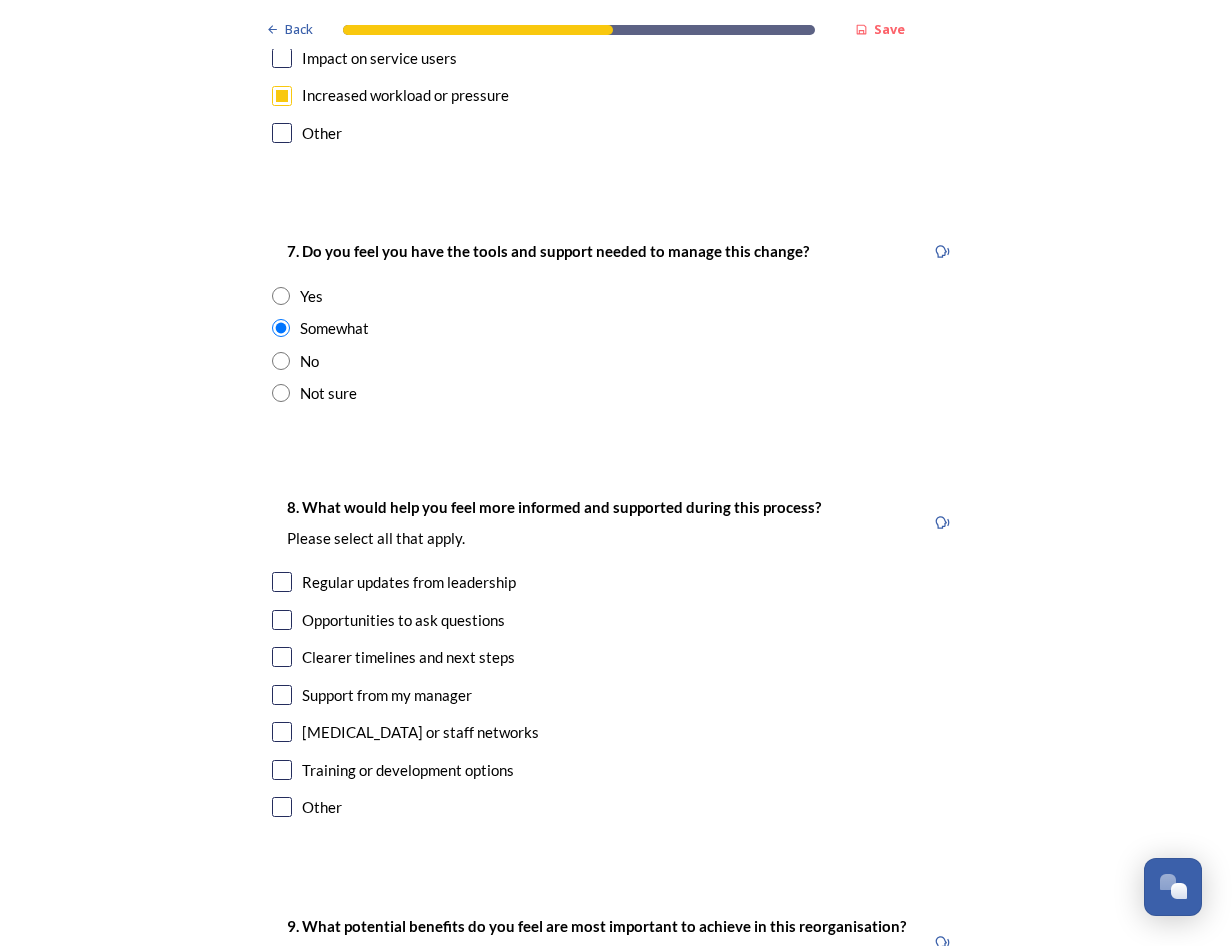 scroll, scrollTop: 3900, scrollLeft: 0, axis: vertical 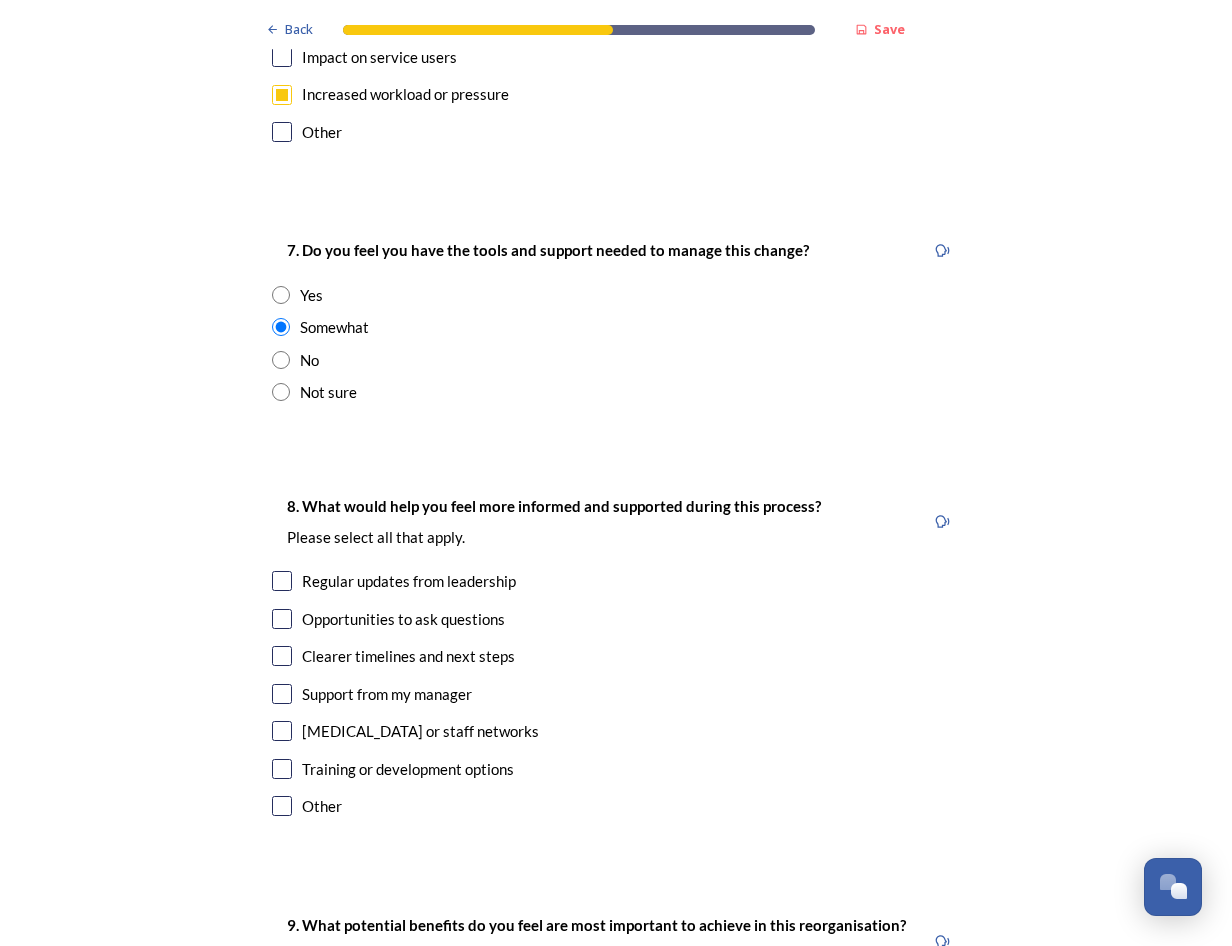 click at bounding box center (282, 656) 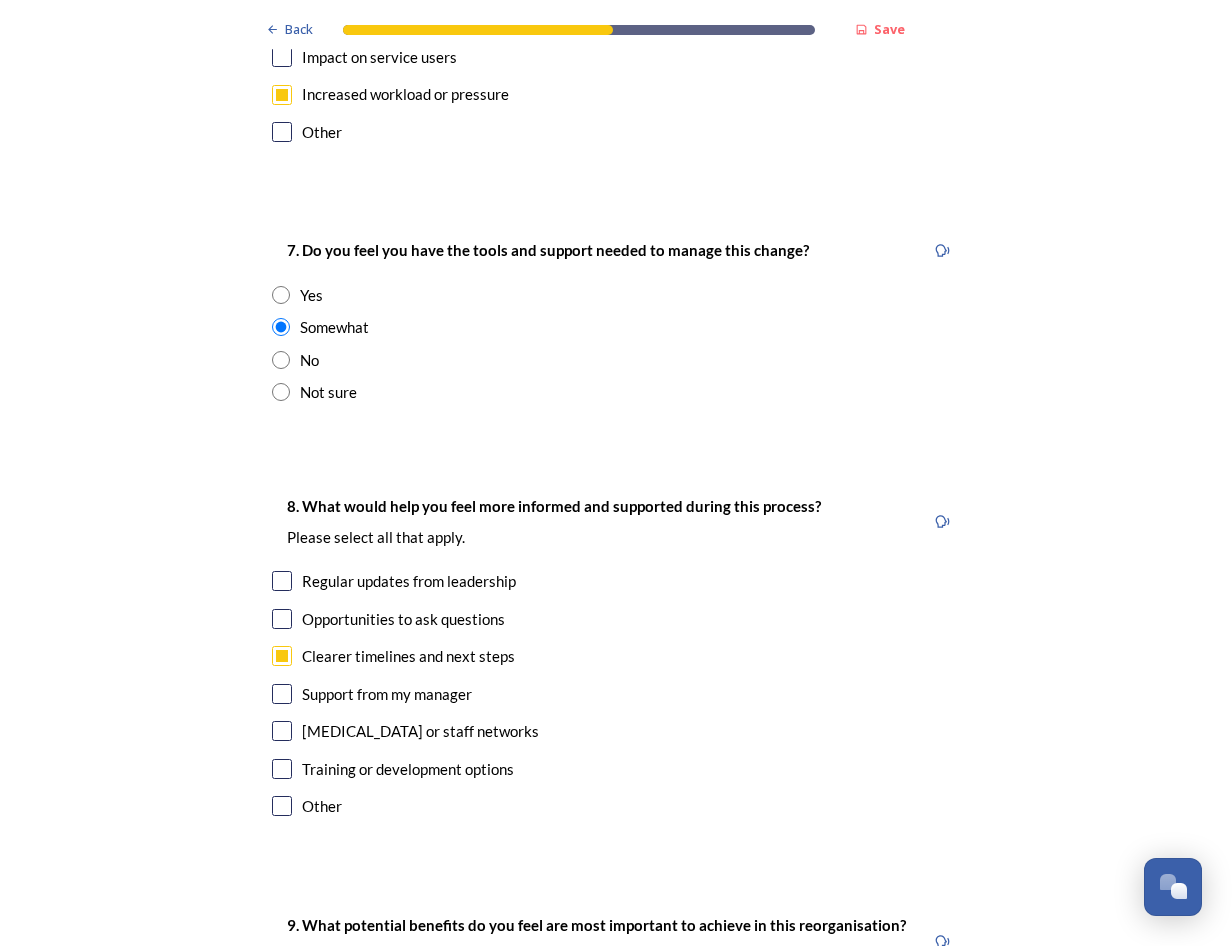 click at bounding box center [282, 656] 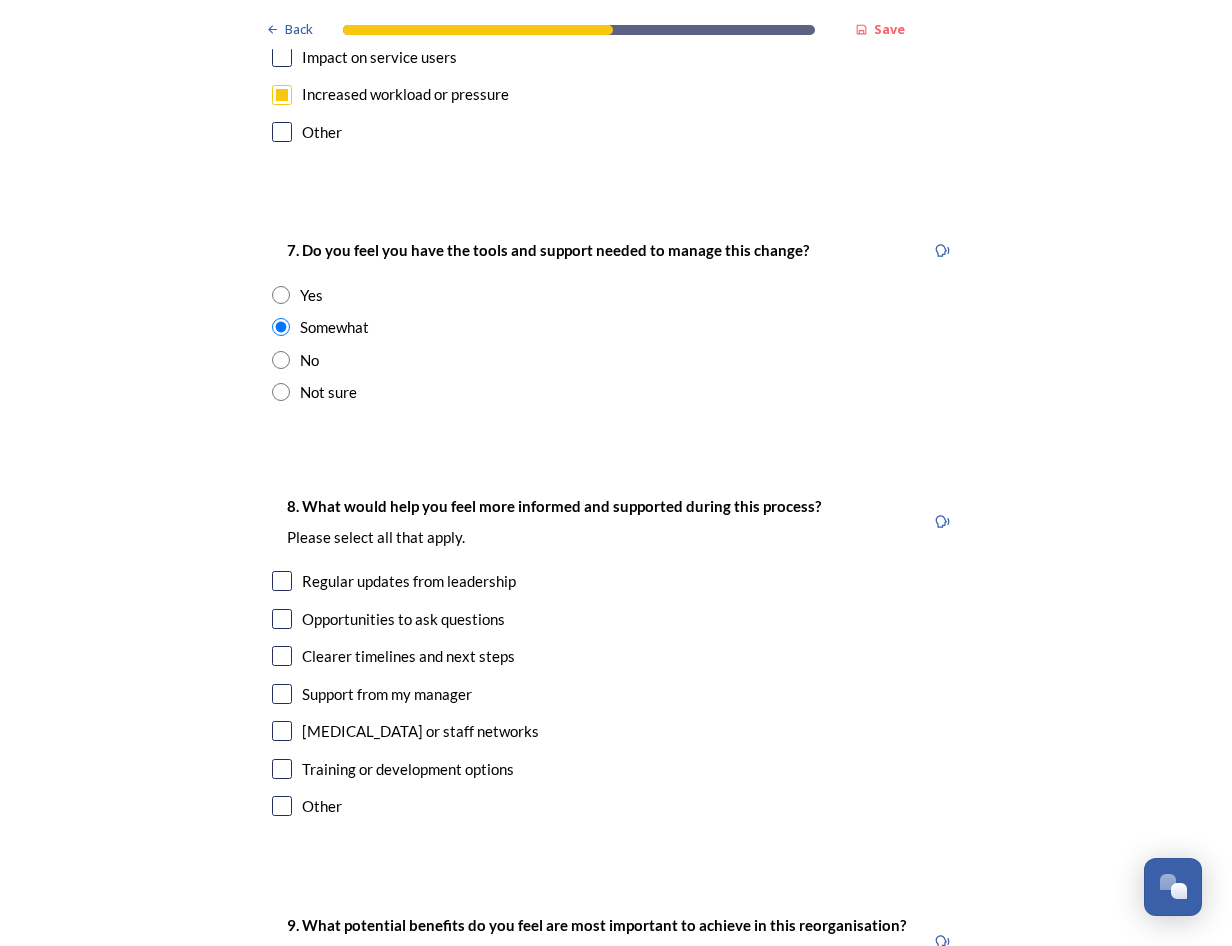 click at bounding box center [282, 769] 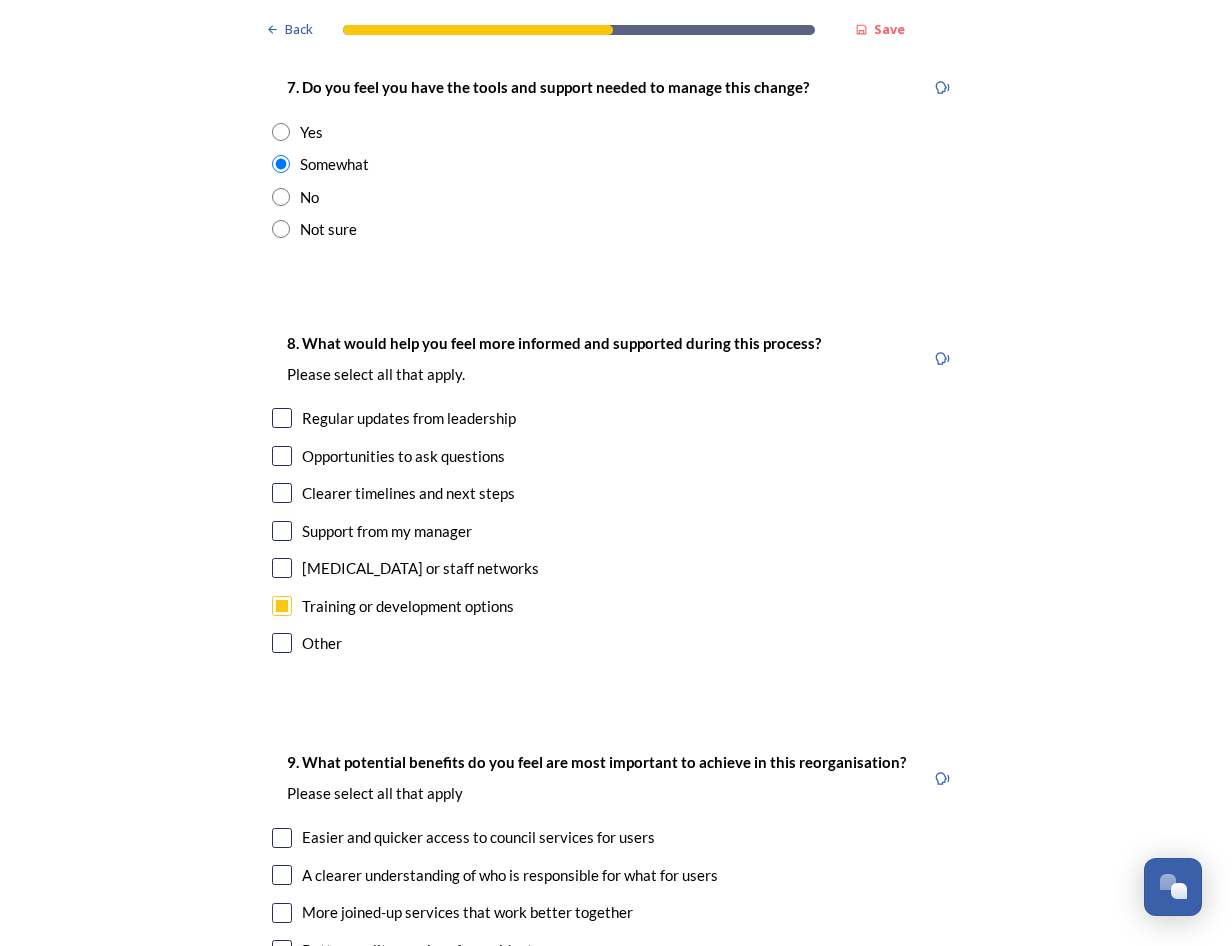 scroll, scrollTop: 4300, scrollLeft: 0, axis: vertical 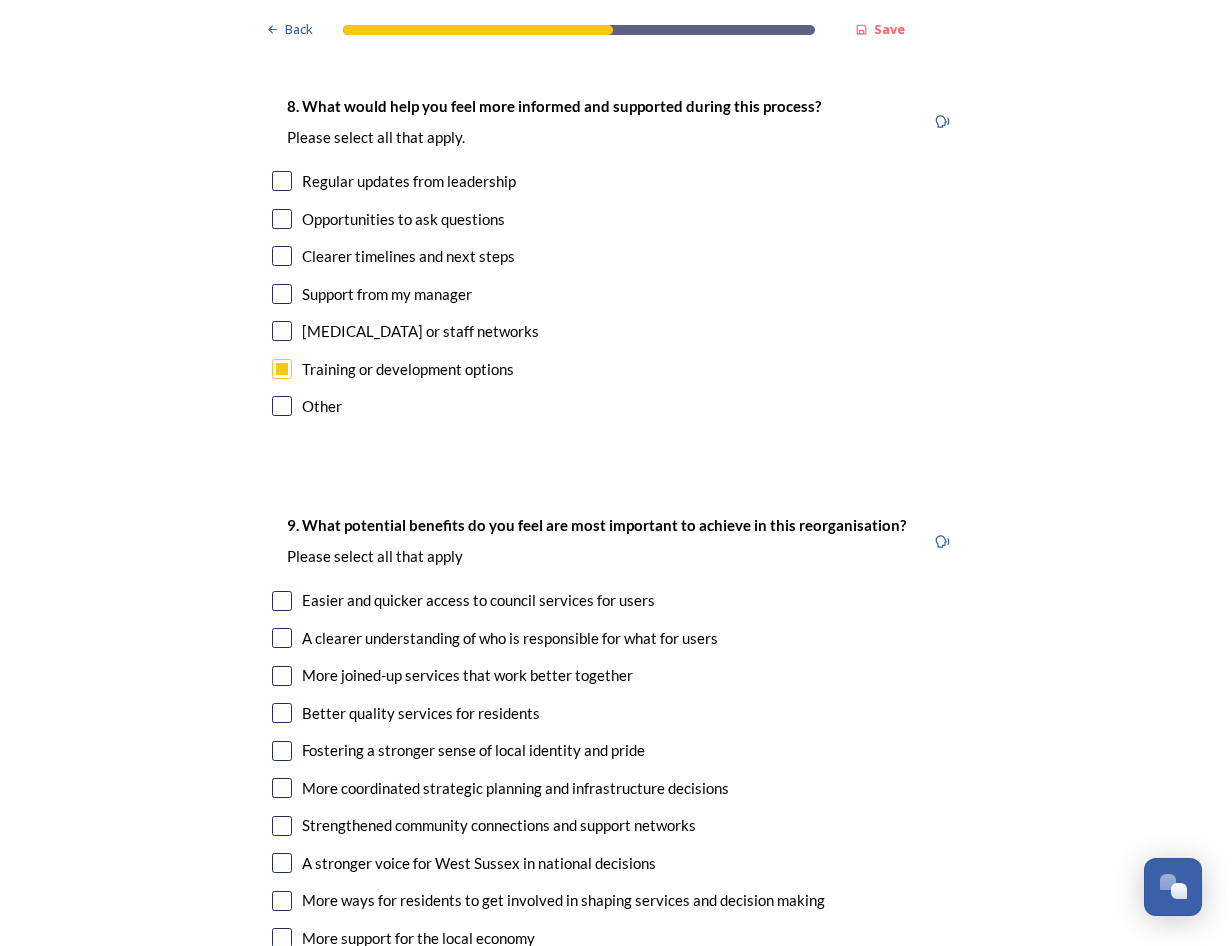 click at bounding box center (282, 601) 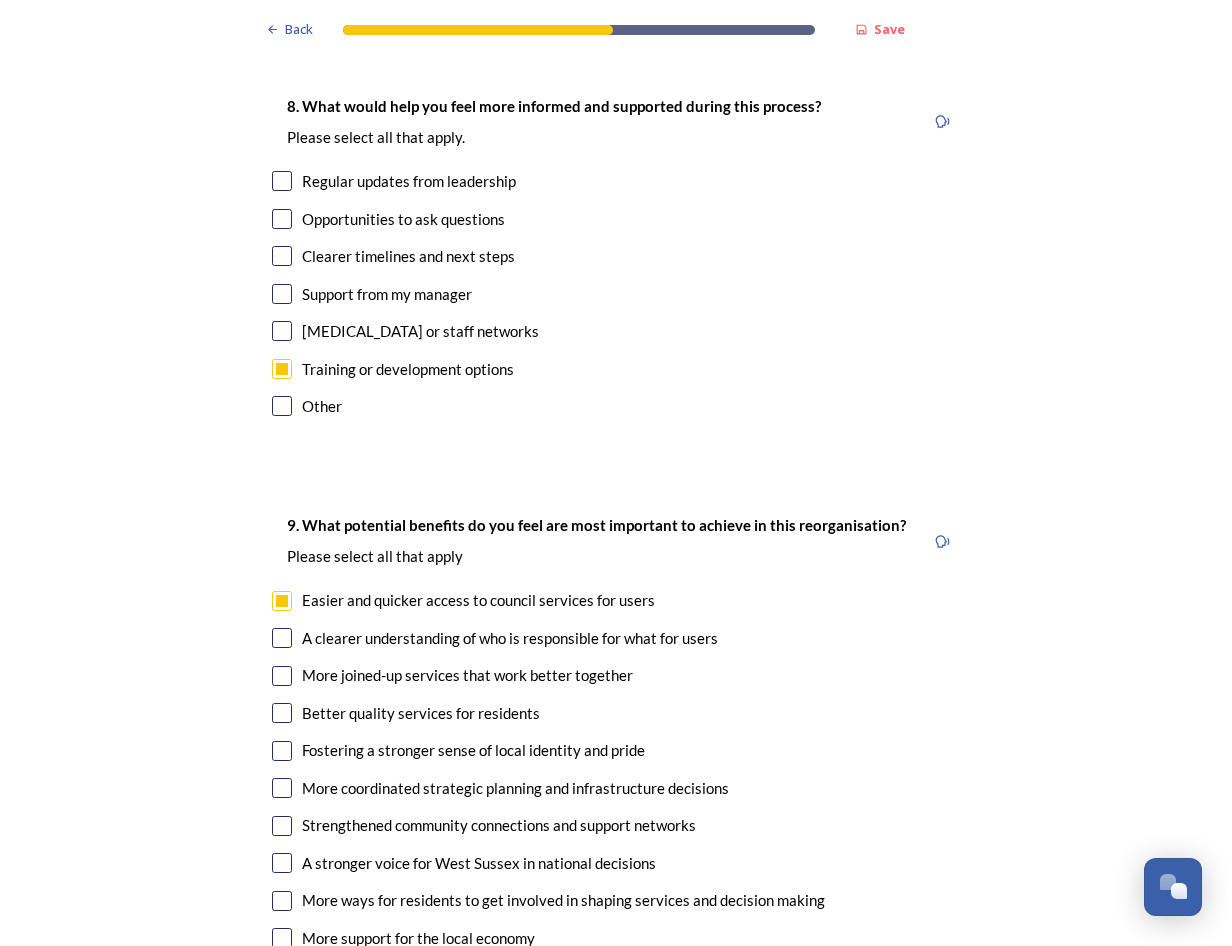 click at bounding box center (282, 638) 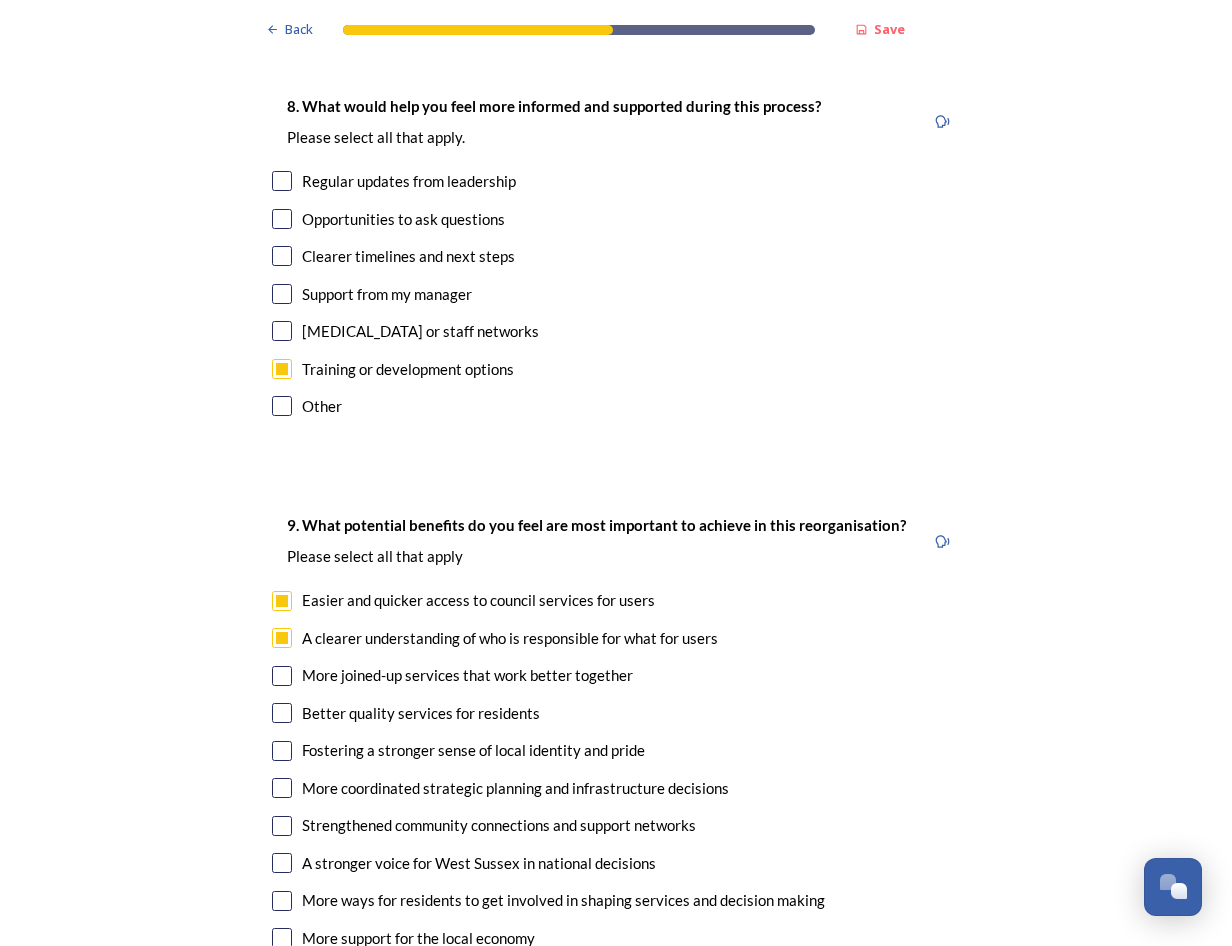 click at bounding box center [282, 676] 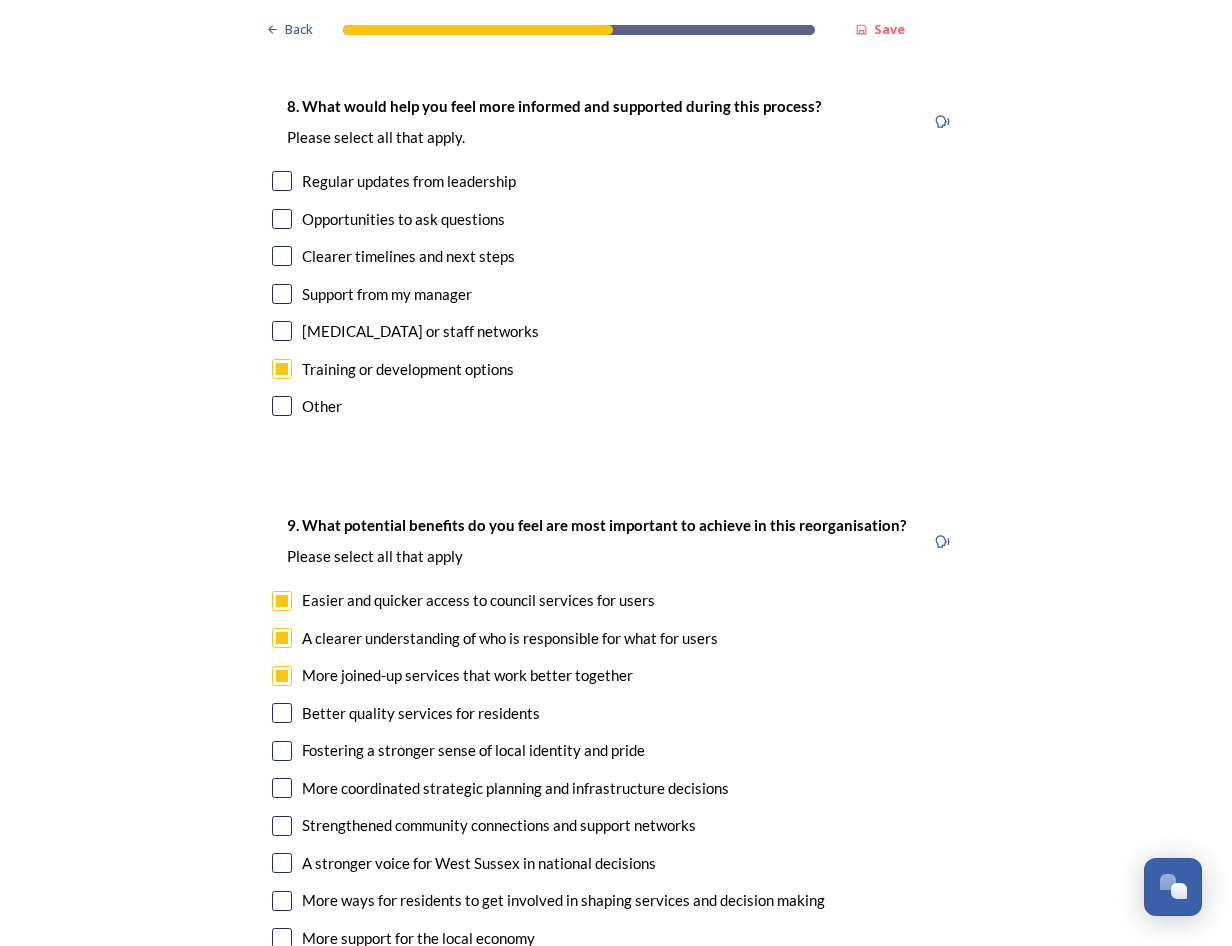 click on "Better quality services for residents" at bounding box center [616, 713] 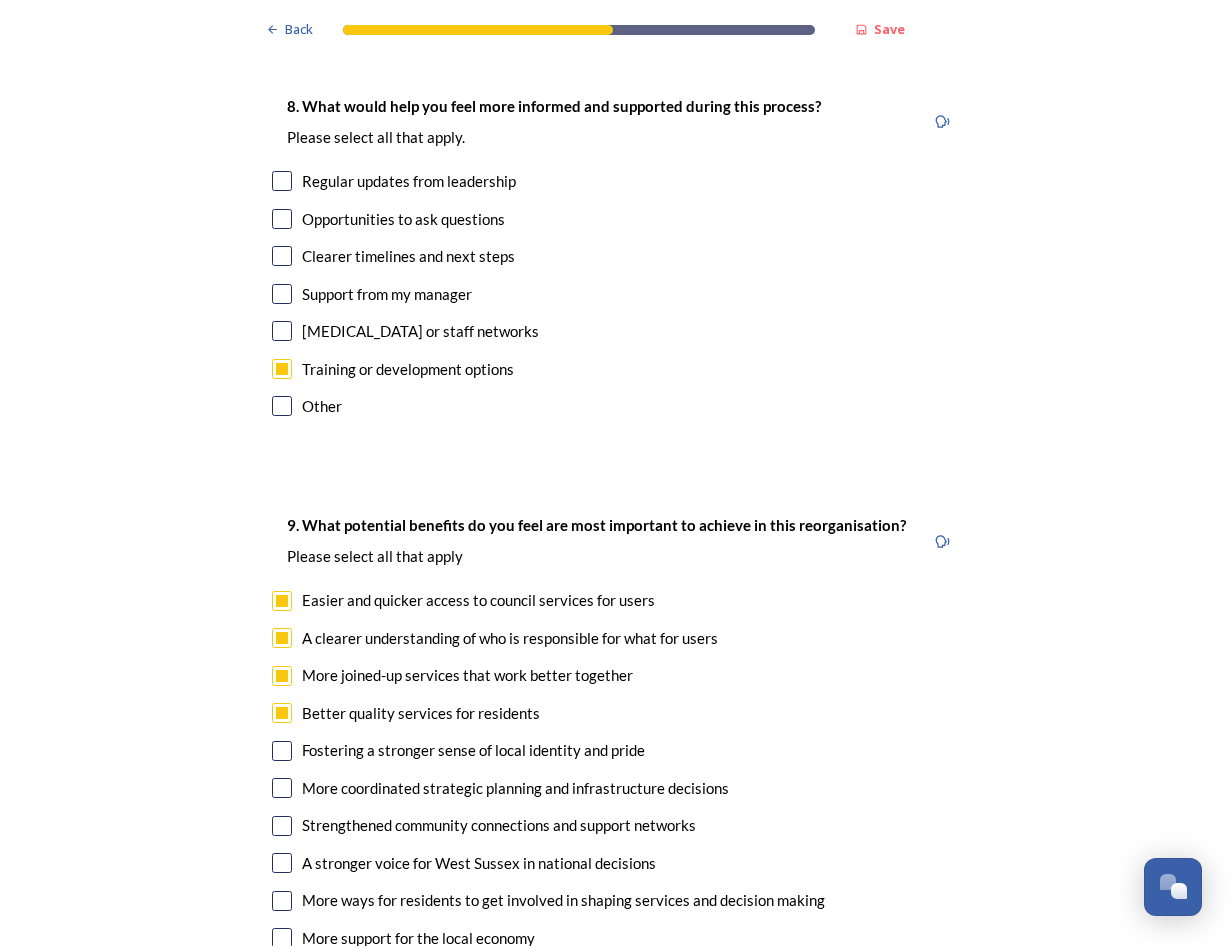 checkbox on "true" 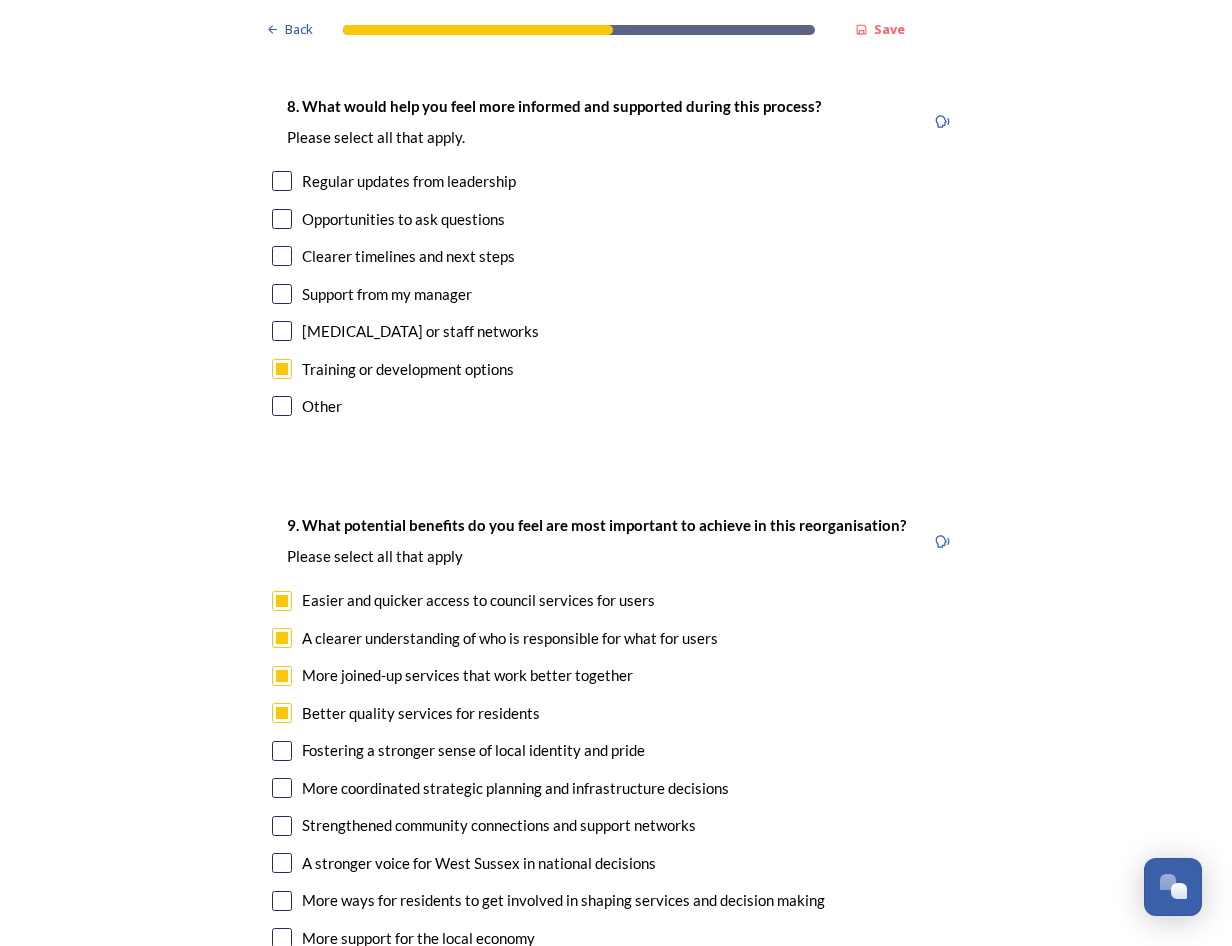 click at bounding box center (282, 788) 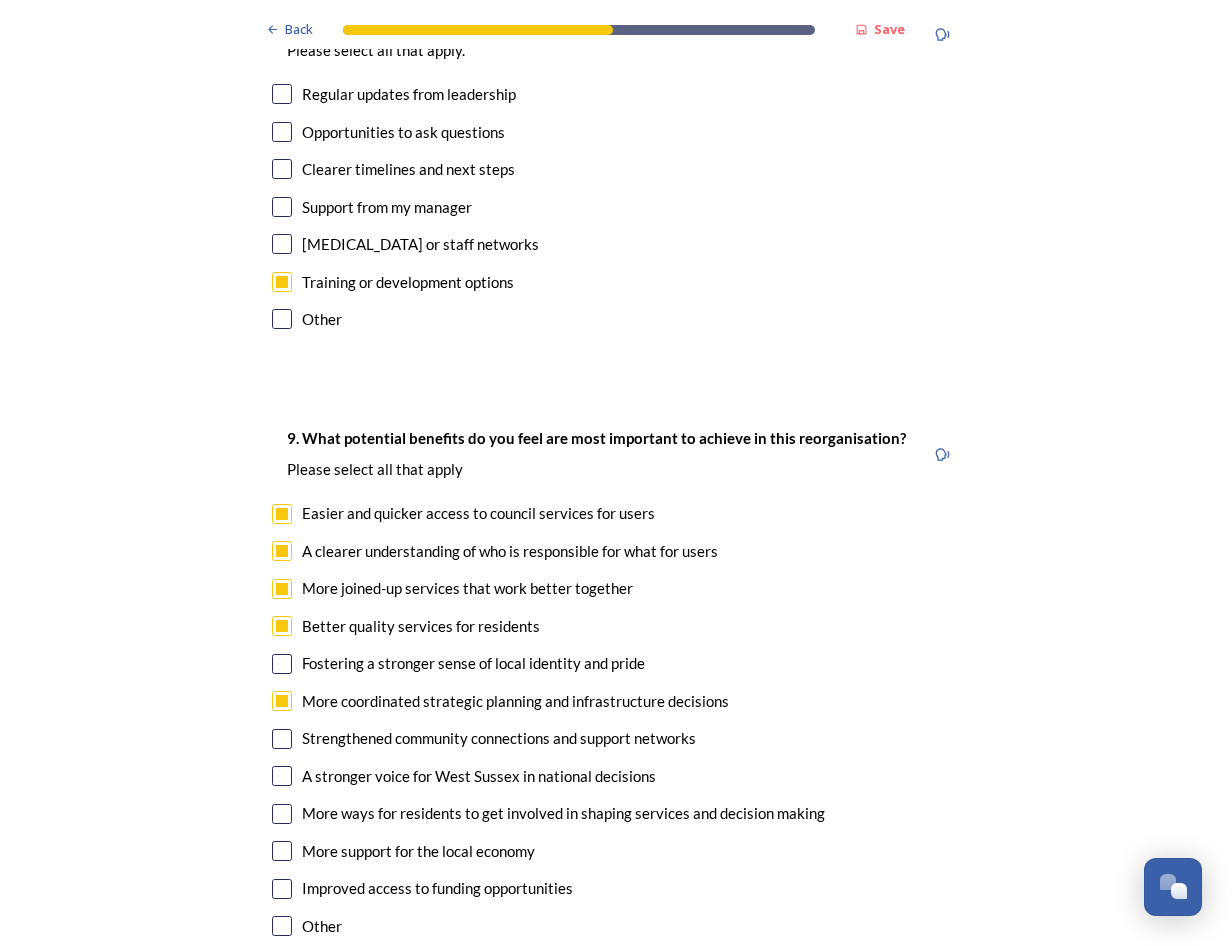 scroll, scrollTop: 4500, scrollLeft: 0, axis: vertical 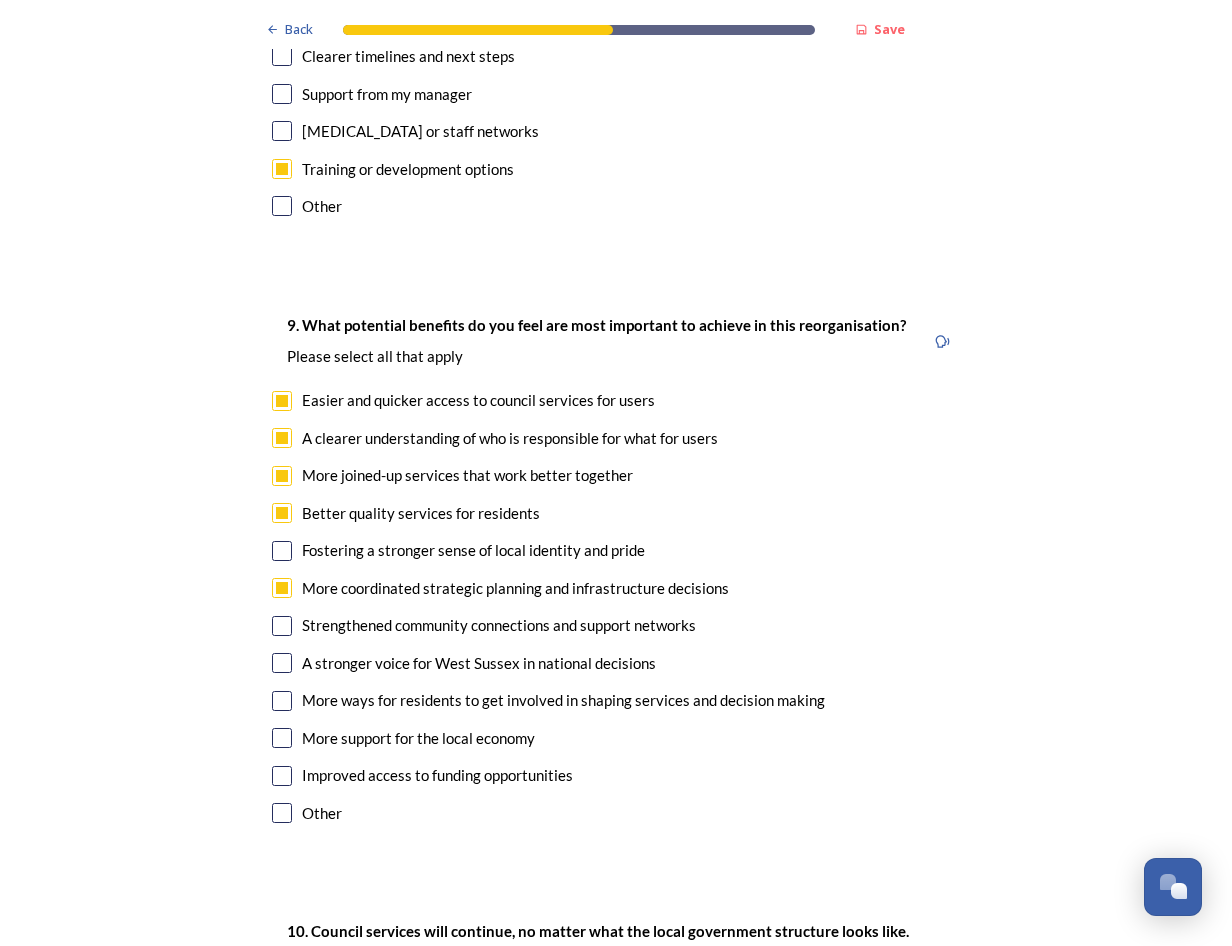 click at bounding box center [282, 663] 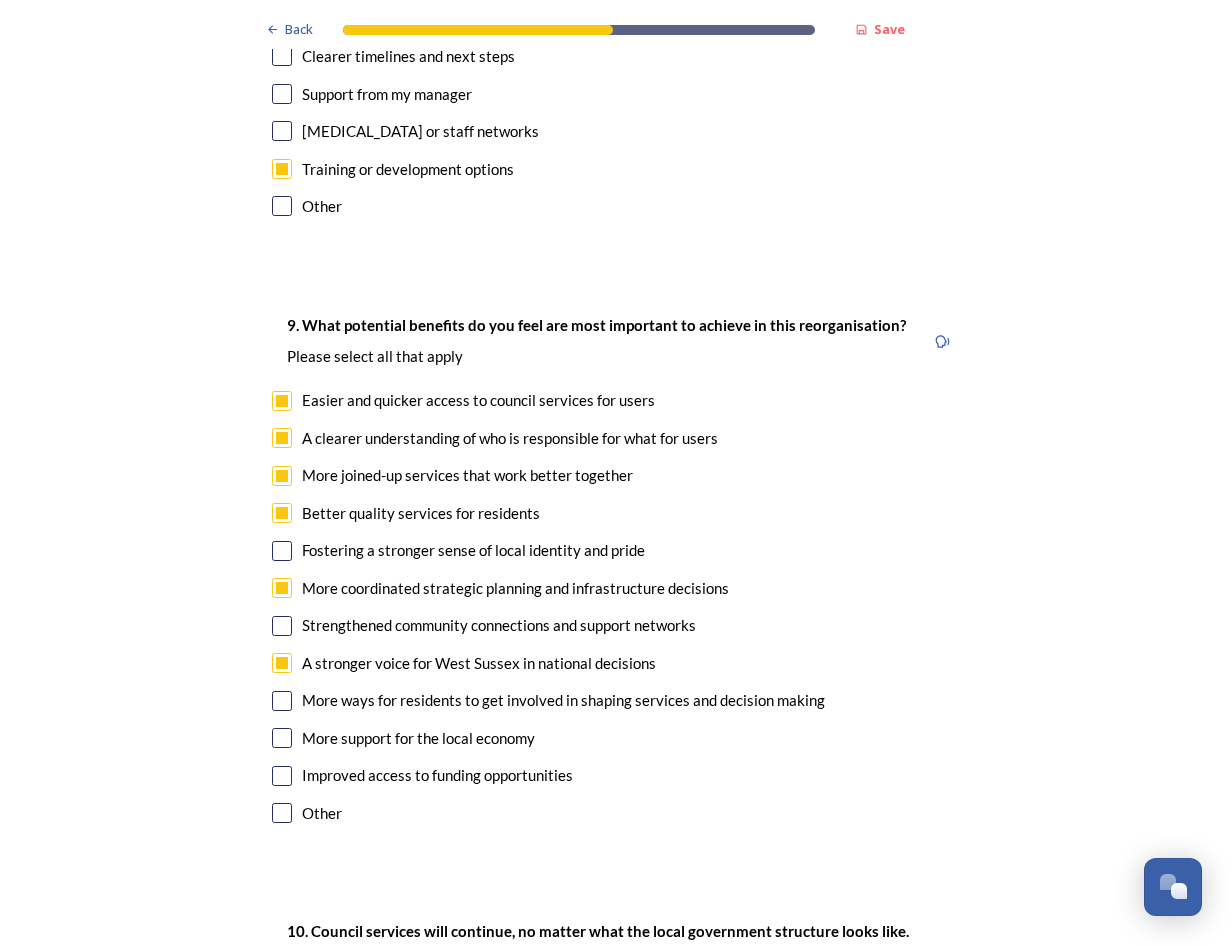 click at bounding box center [282, 738] 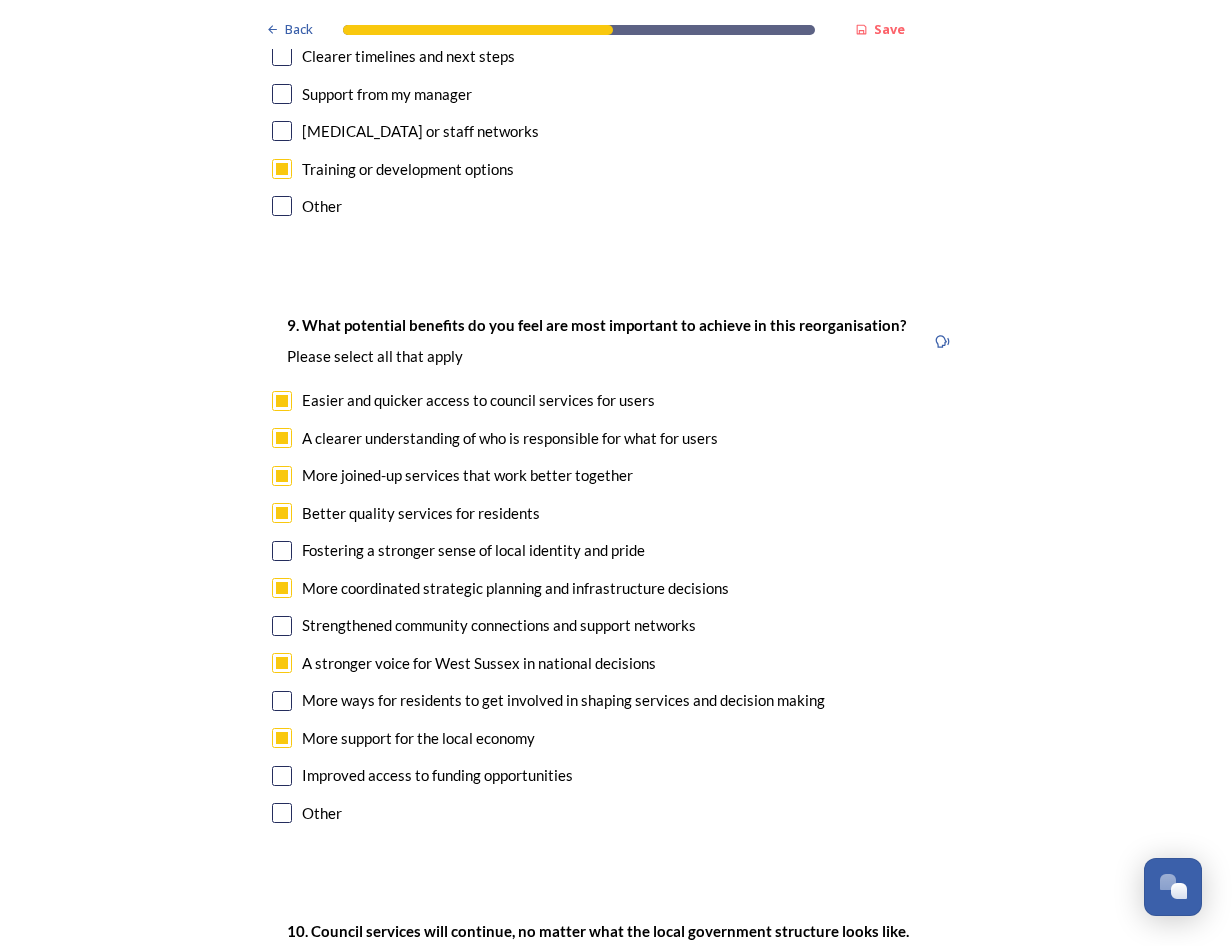 click at bounding box center (282, 776) 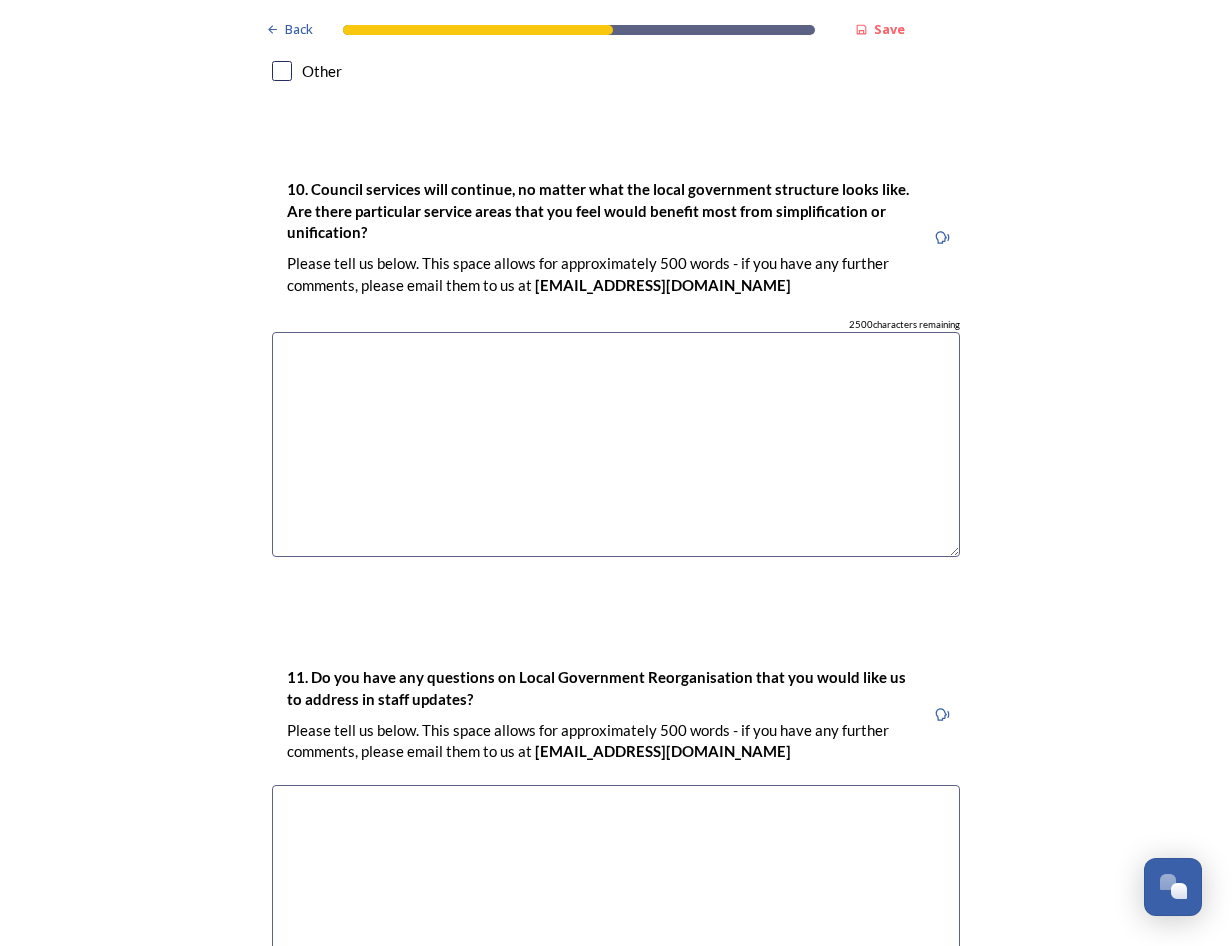 scroll, scrollTop: 5100, scrollLeft: 0, axis: vertical 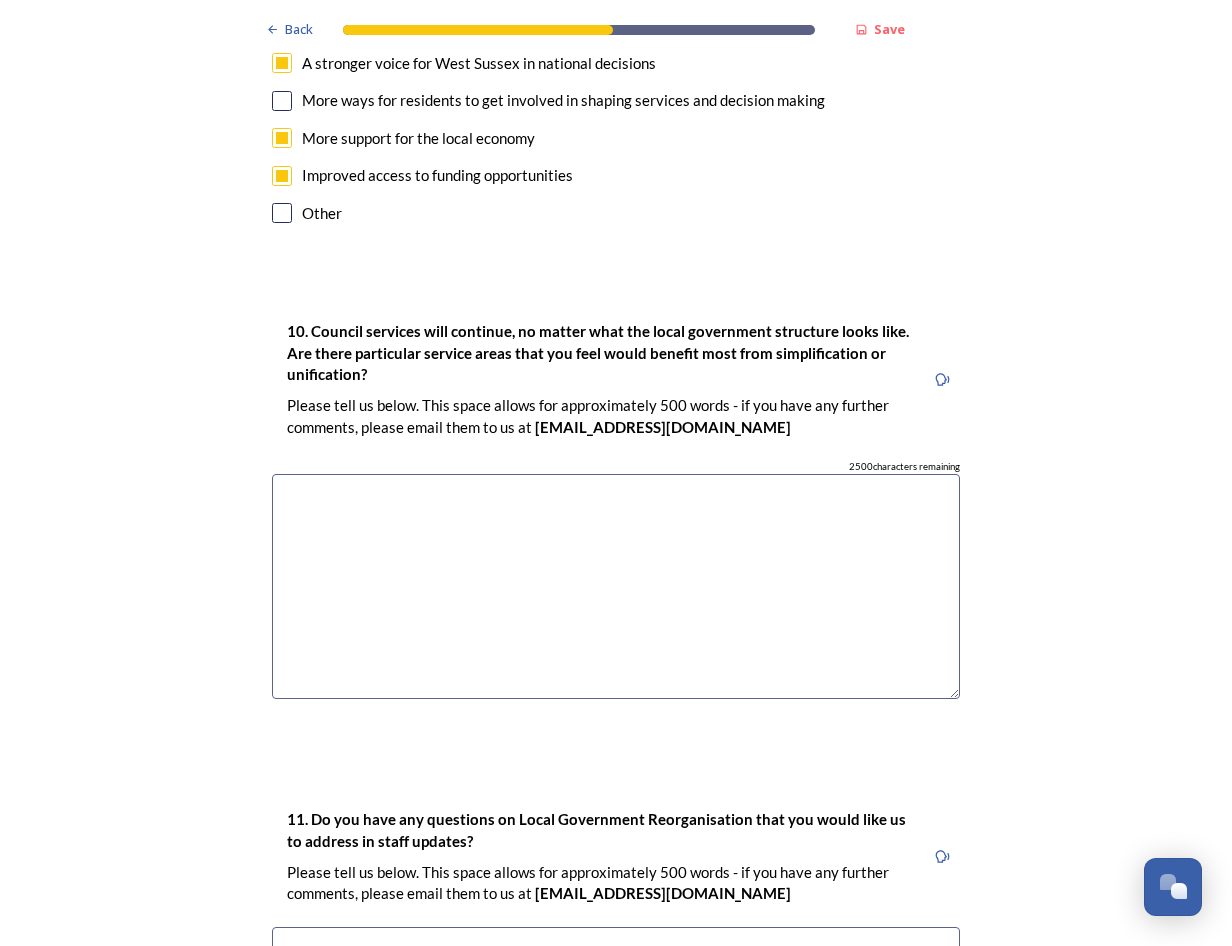 click at bounding box center [616, 586] 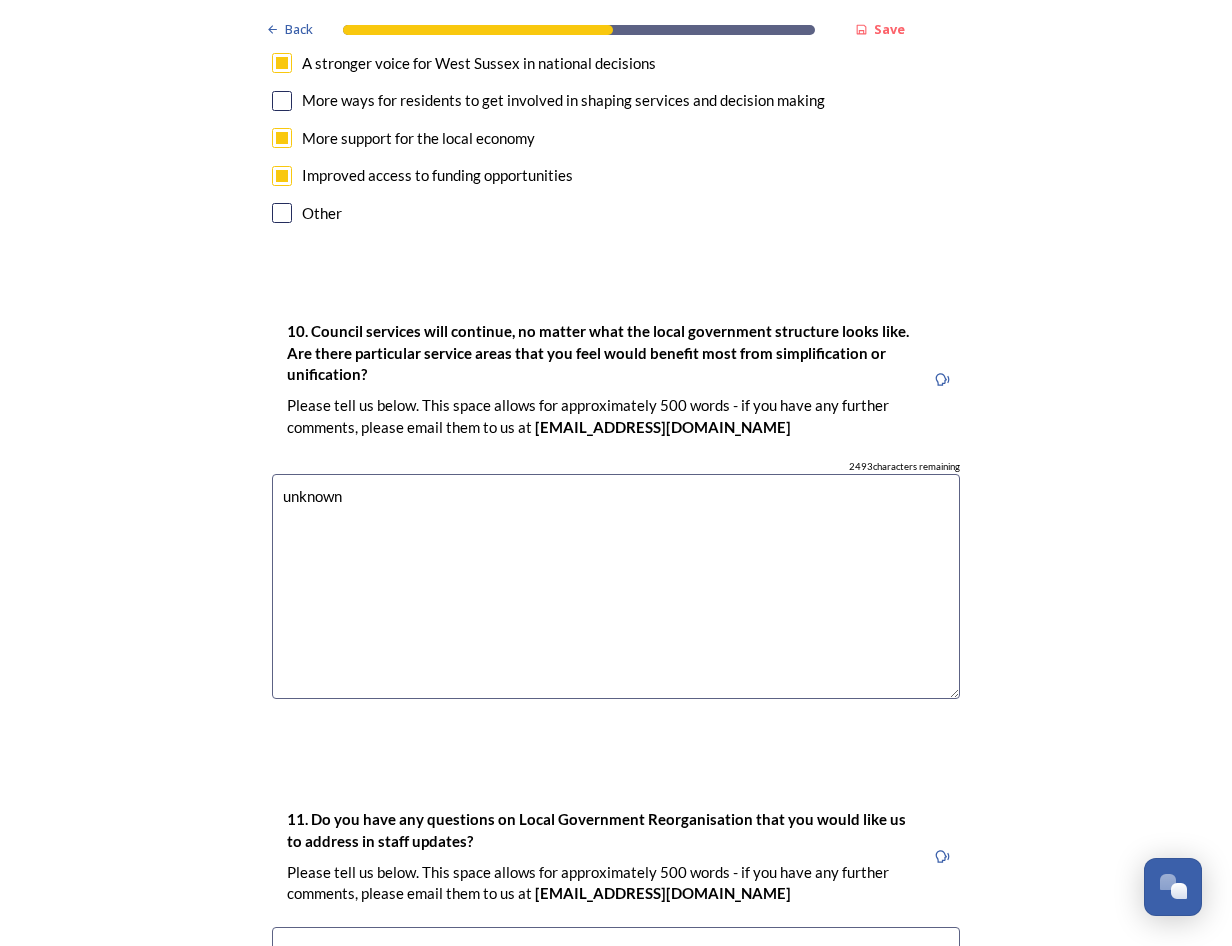 scroll, scrollTop: 5400, scrollLeft: 0, axis: vertical 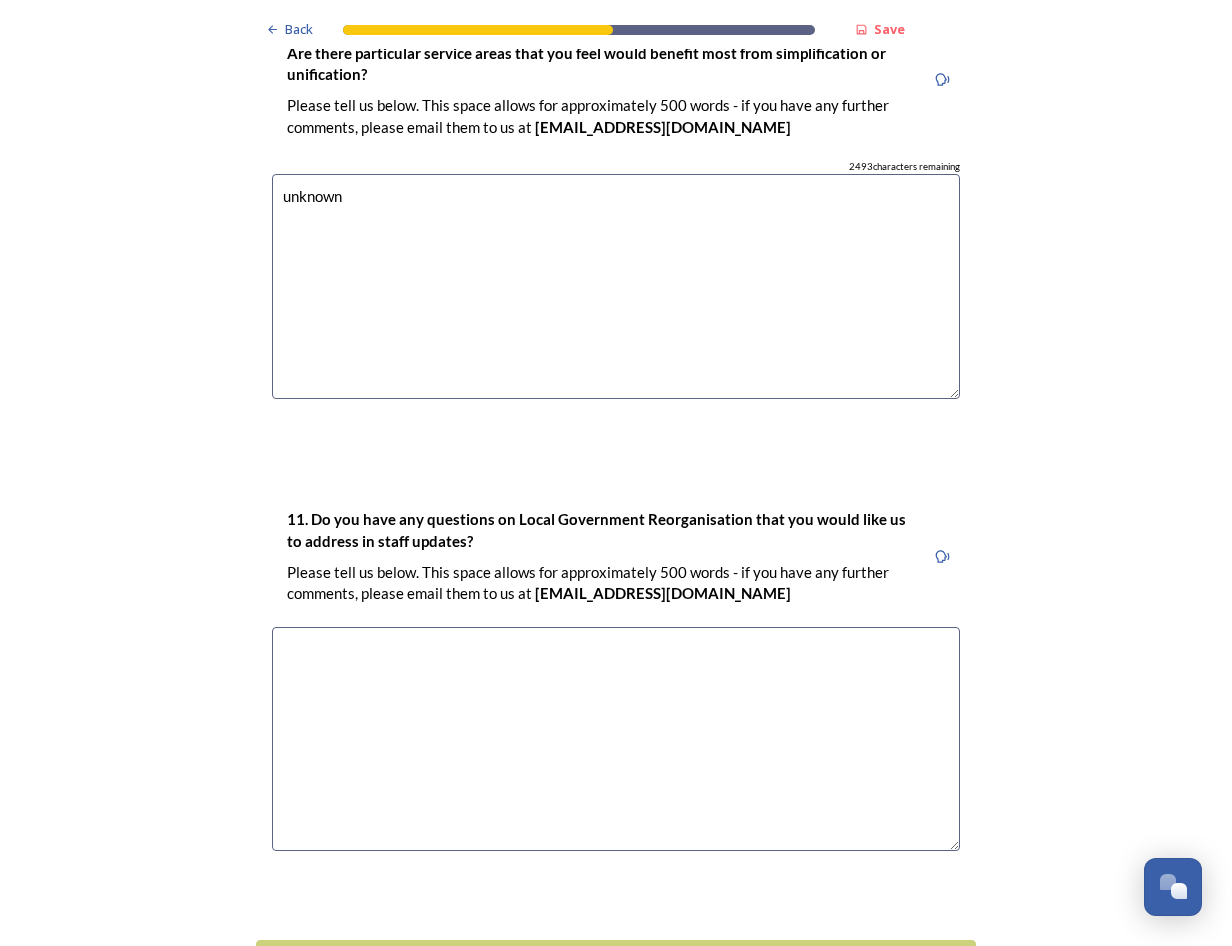 type on "unknown" 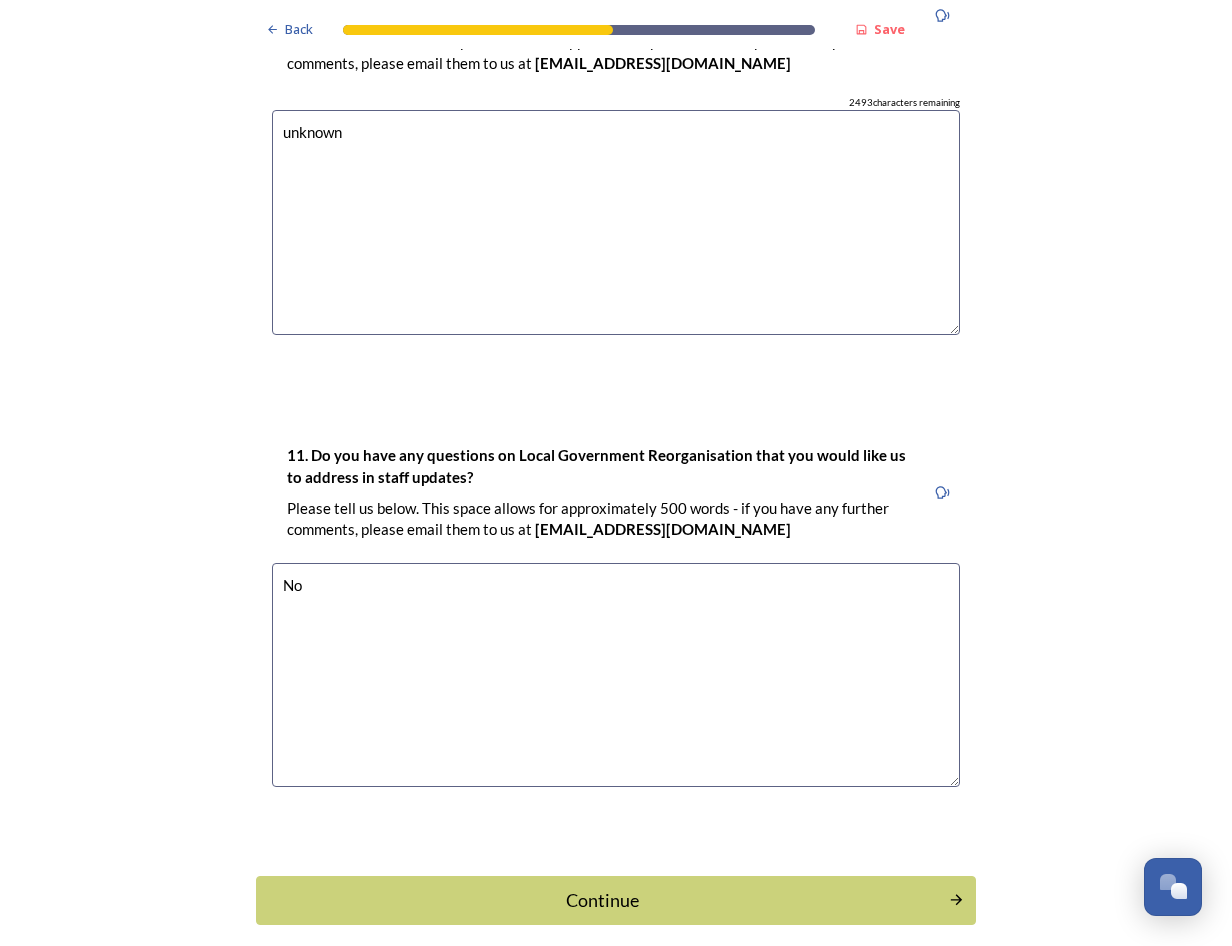 scroll, scrollTop: 5500, scrollLeft: 0, axis: vertical 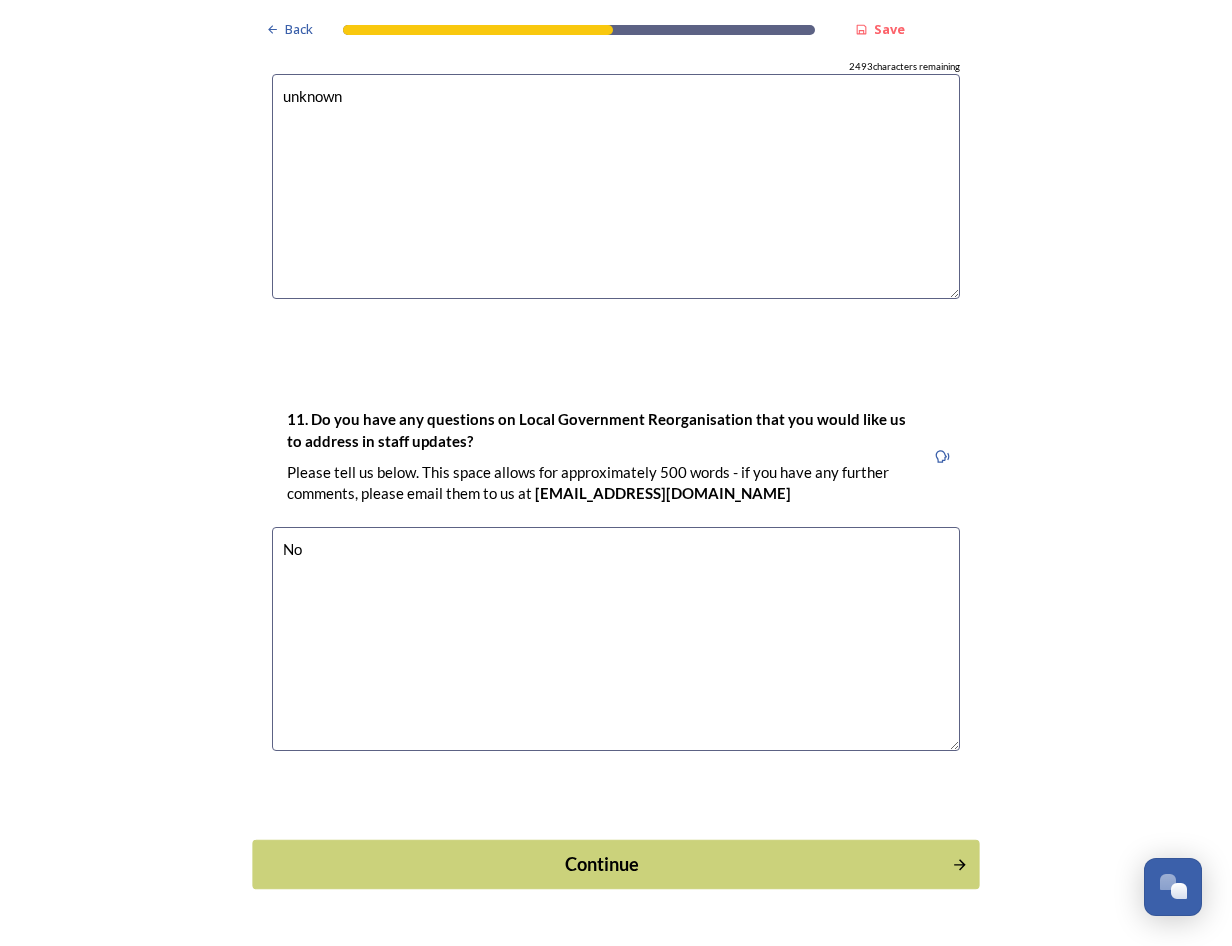 type on "No" 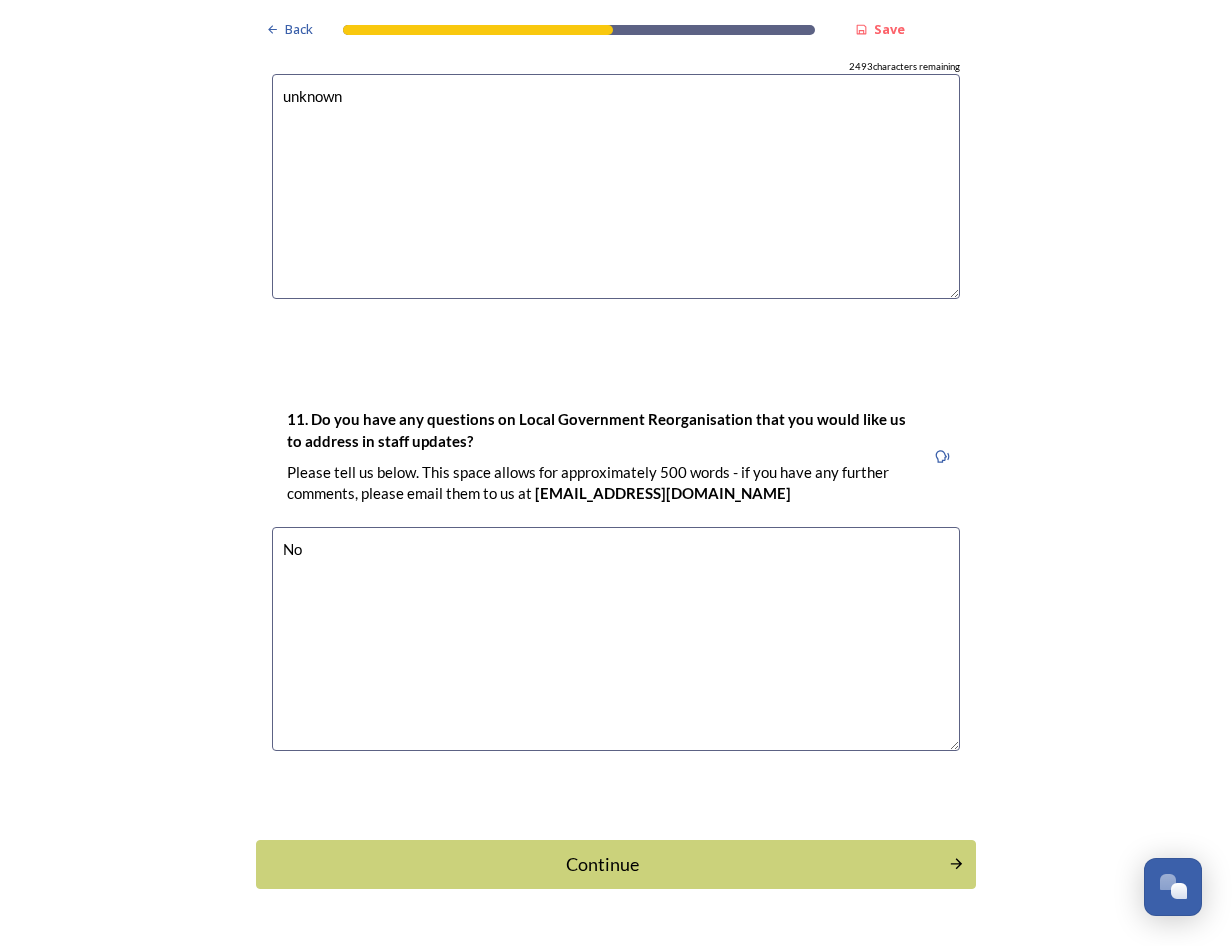 scroll, scrollTop: 0, scrollLeft: 0, axis: both 